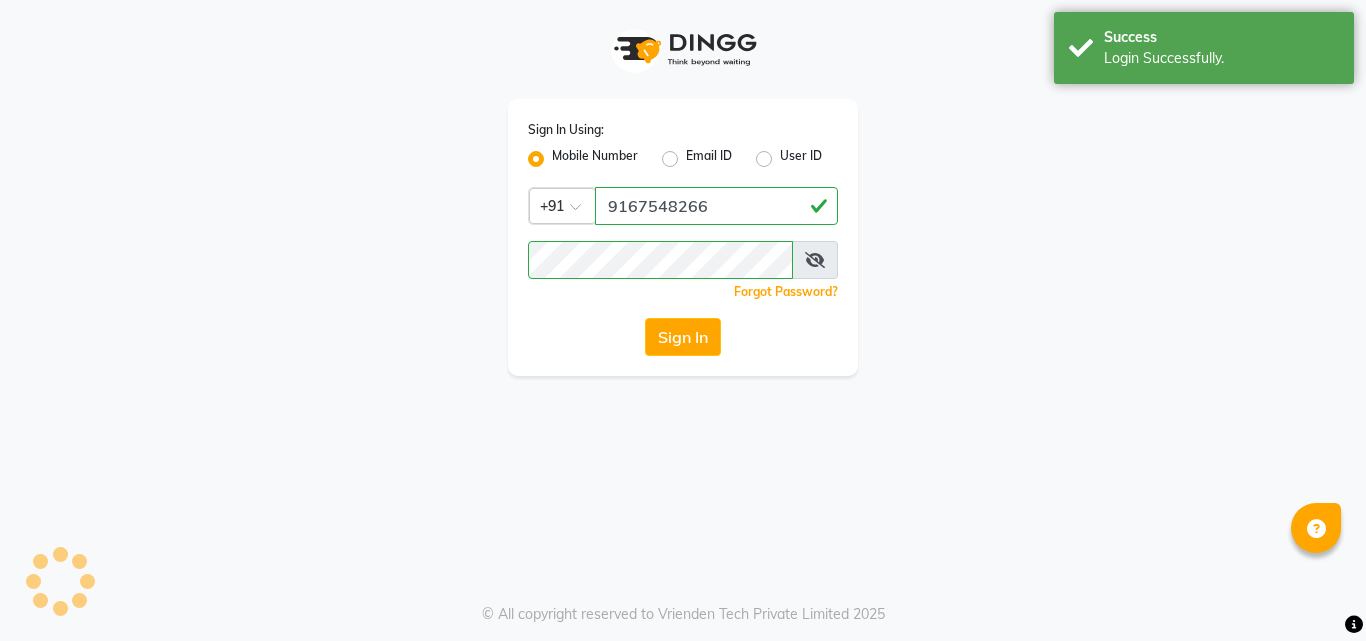 scroll, scrollTop: 0, scrollLeft: 0, axis: both 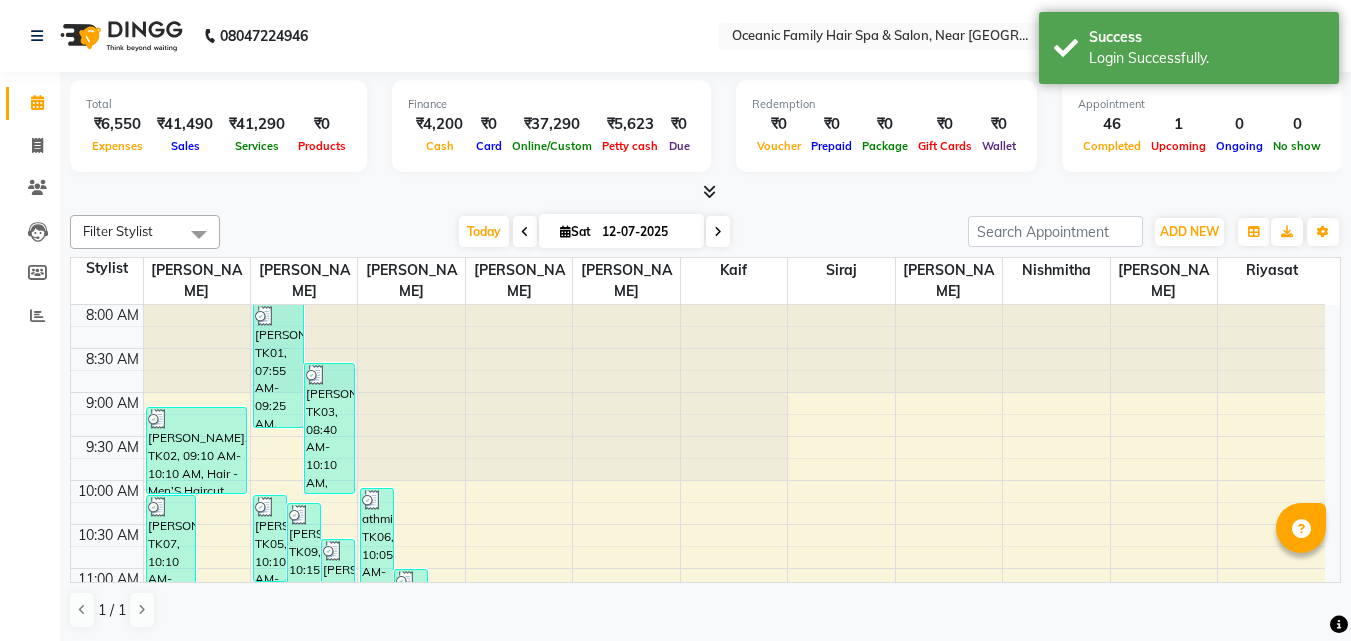 drag, startPoint x: 482, startPoint y: 53, endPoint x: 283, endPoint y: 89, distance: 202.23007 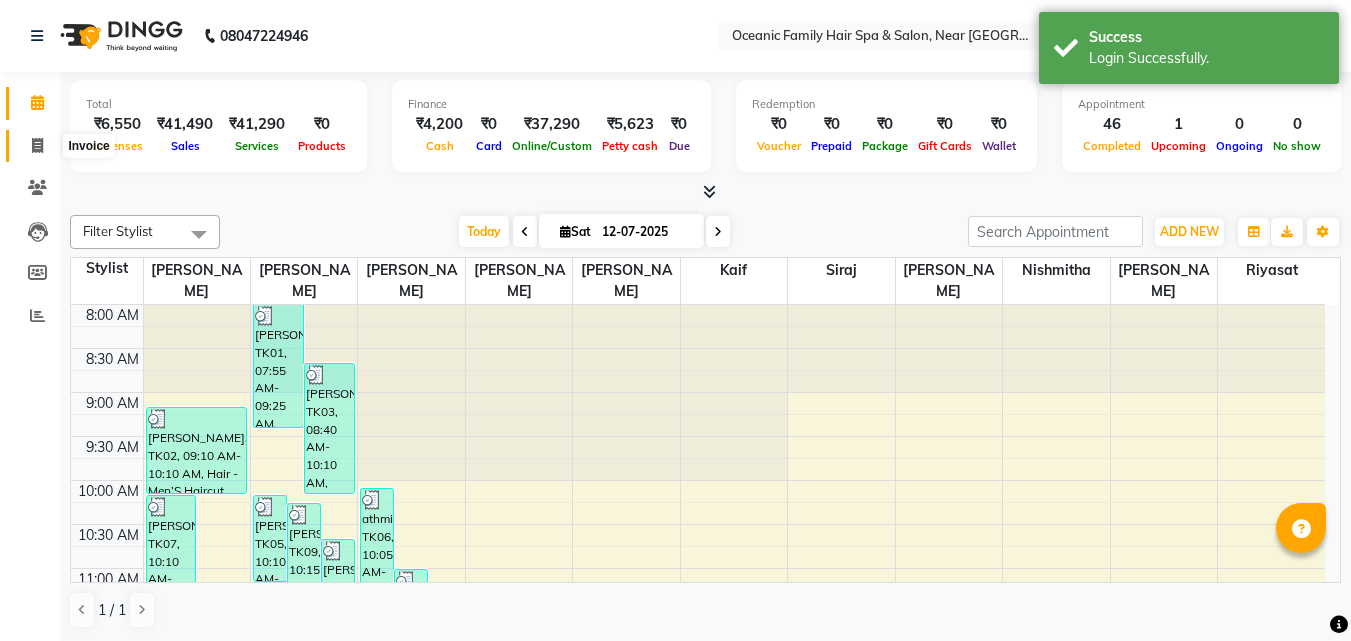 click 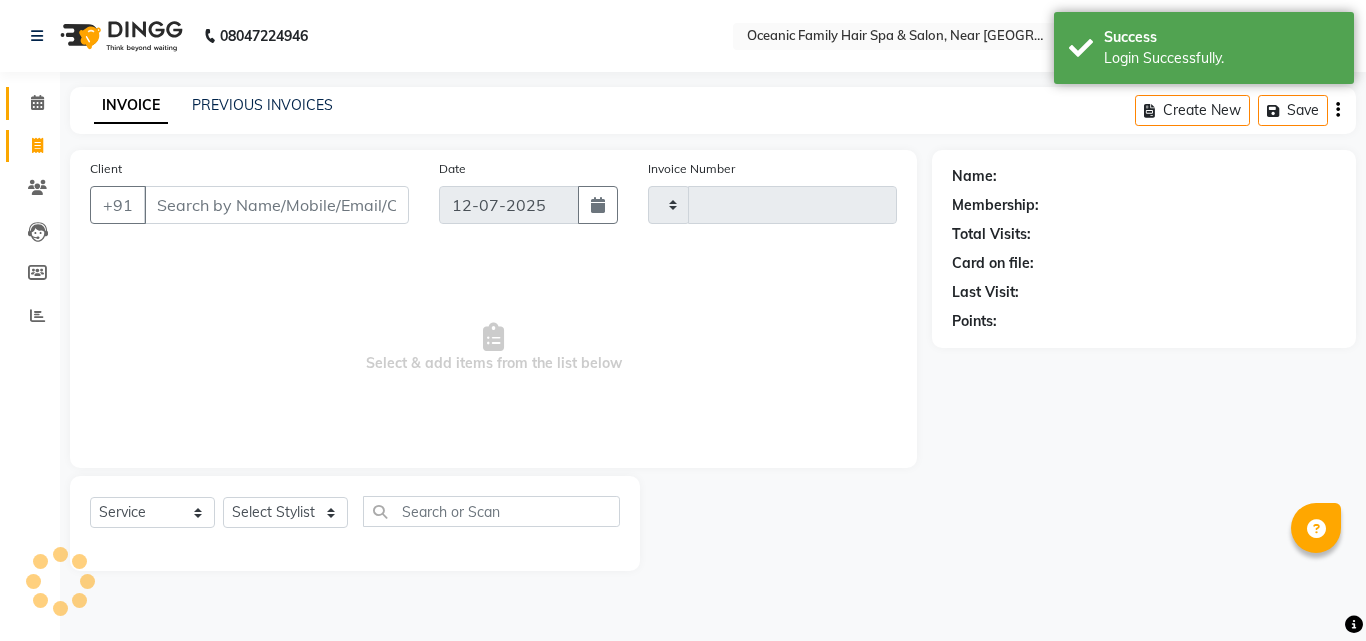 type on "2139" 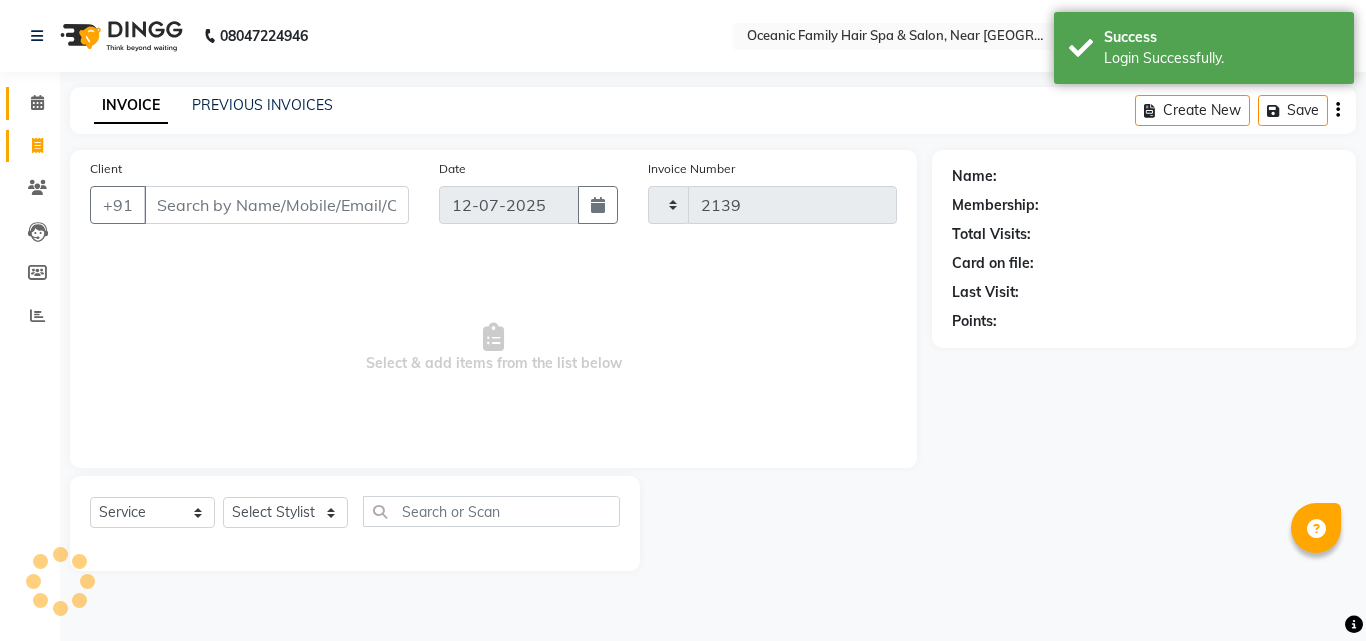 select on "4366" 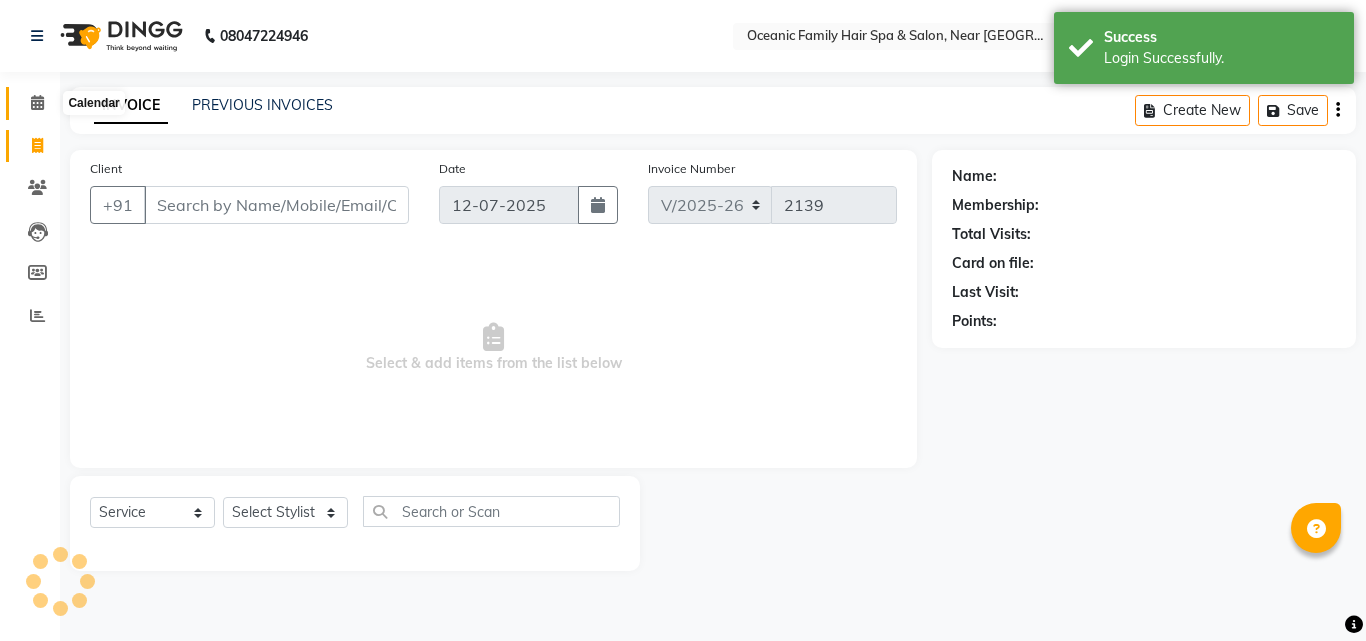 click 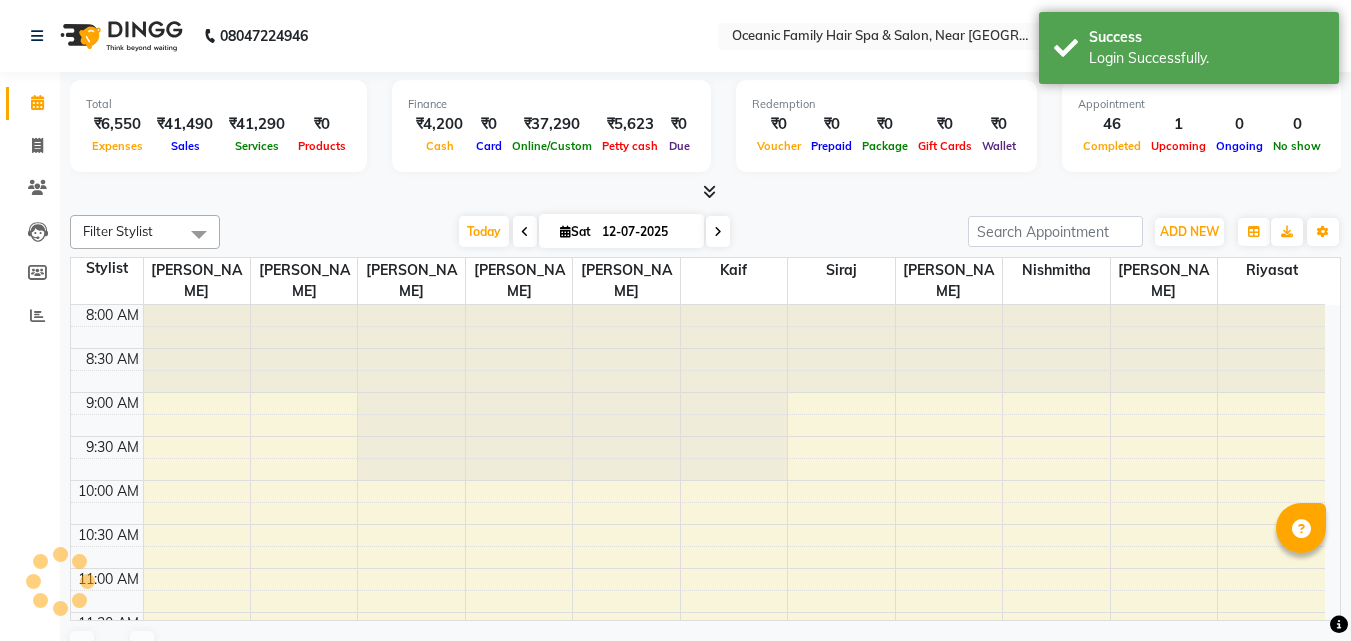 scroll, scrollTop: 0, scrollLeft: 0, axis: both 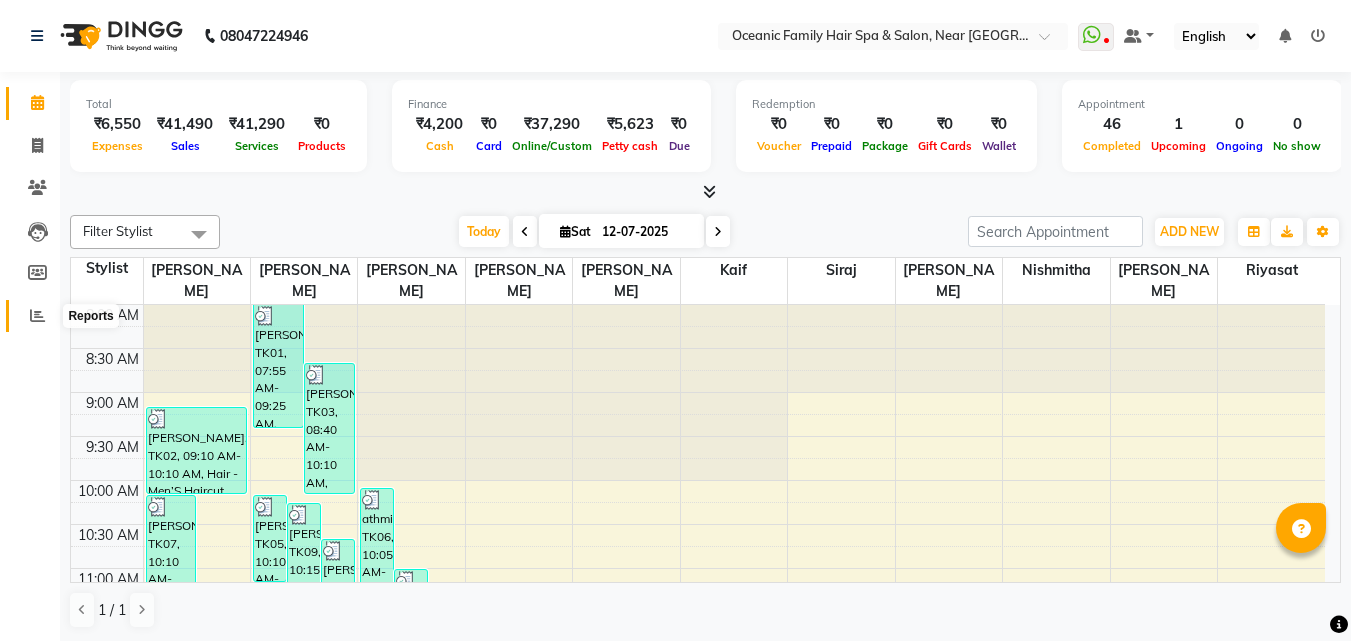 click 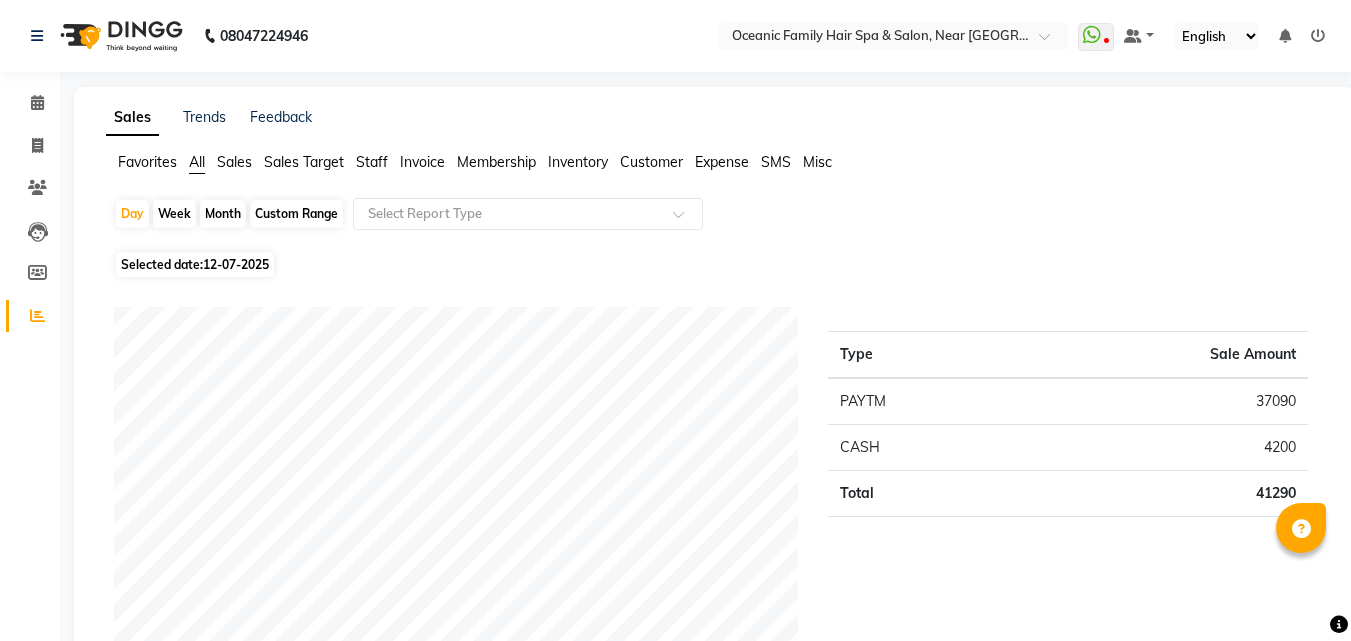 click on "Expense" 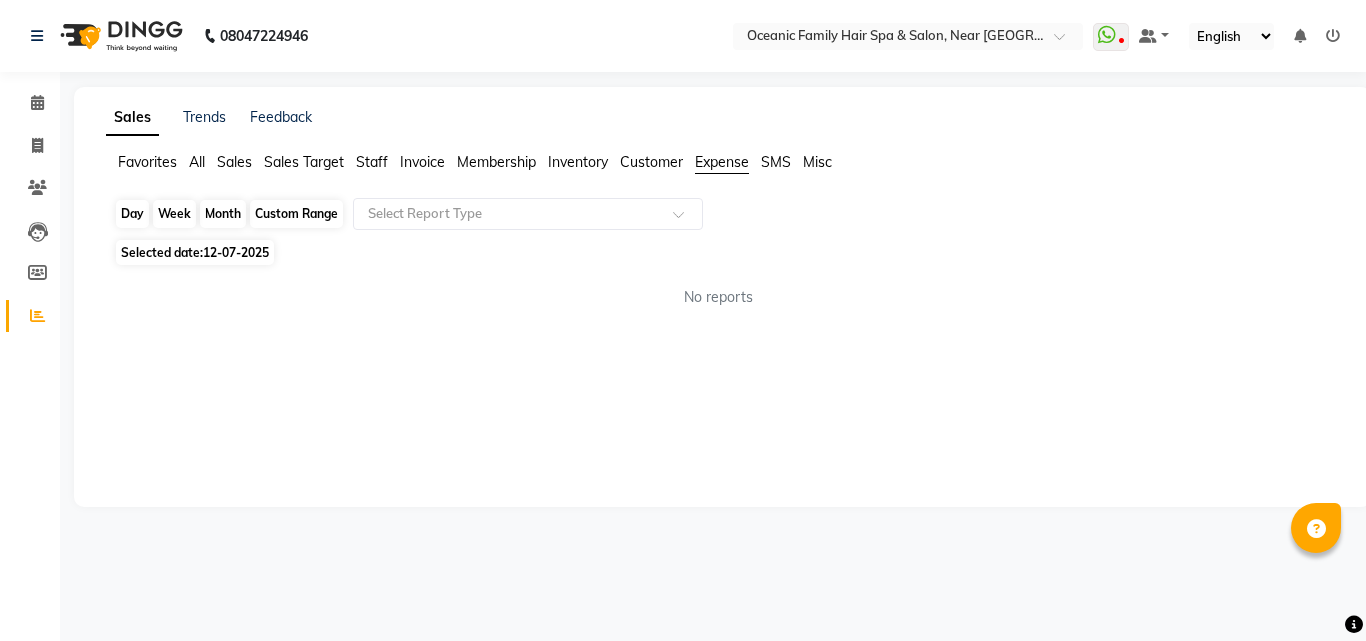 click on "Day" 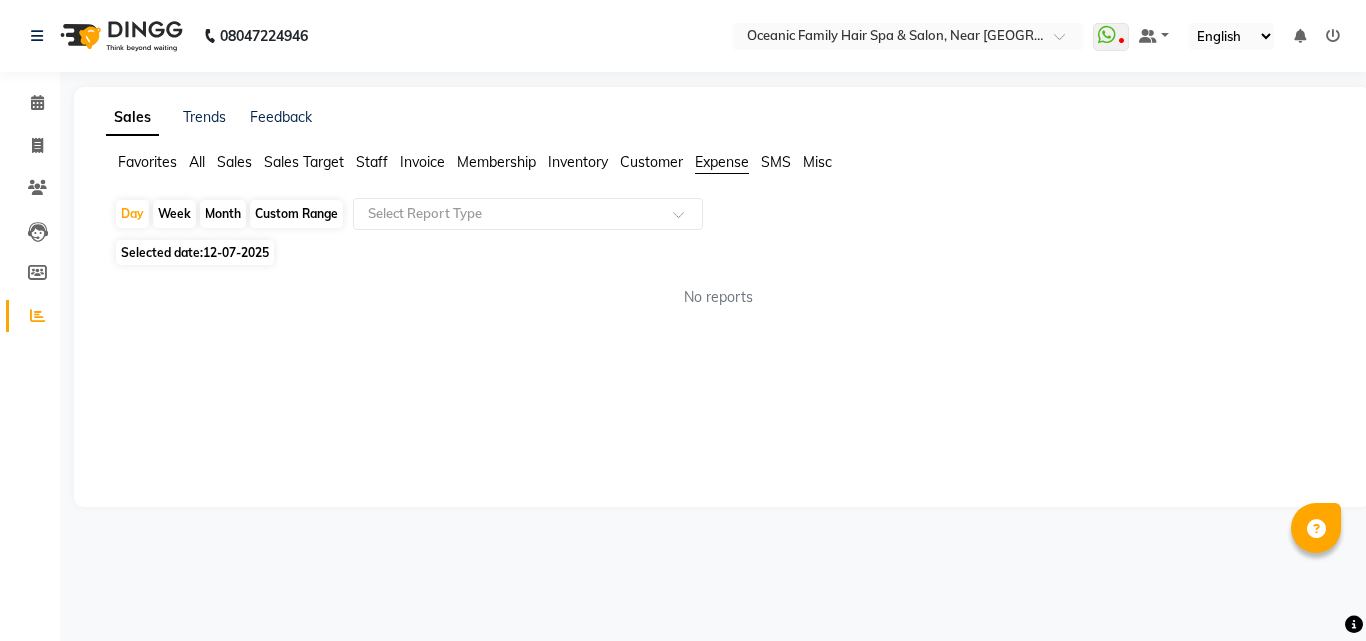 select on "7" 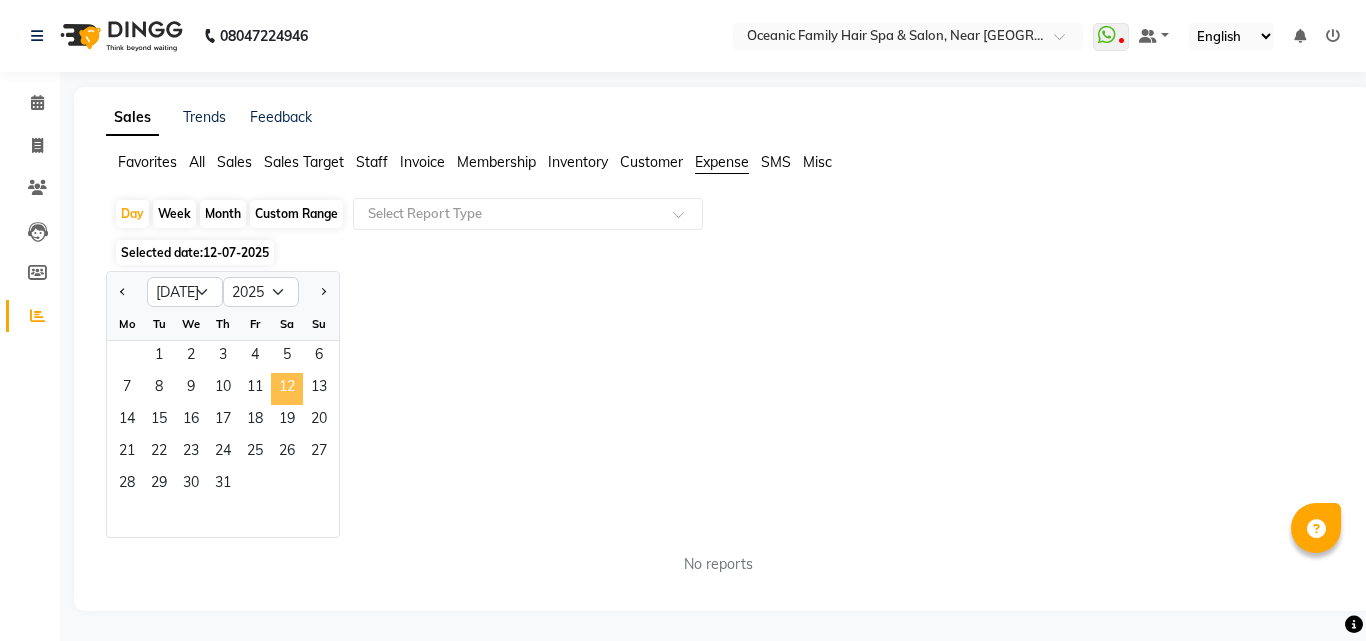 click on "12" 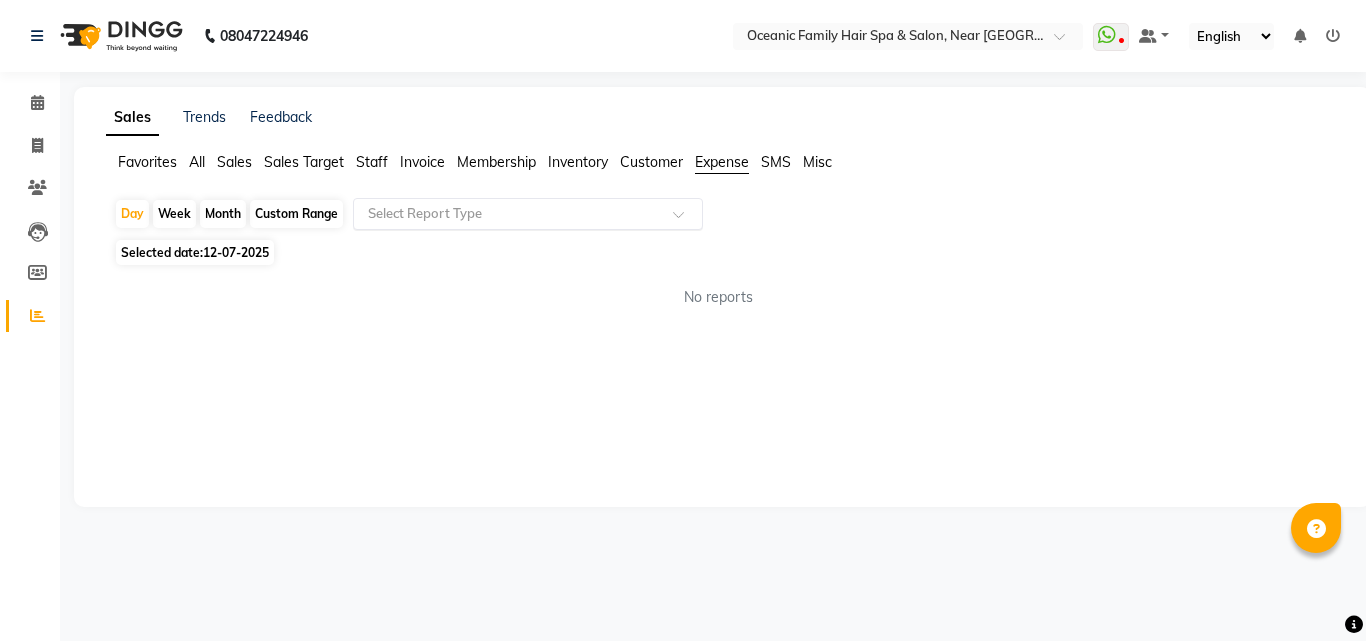 click 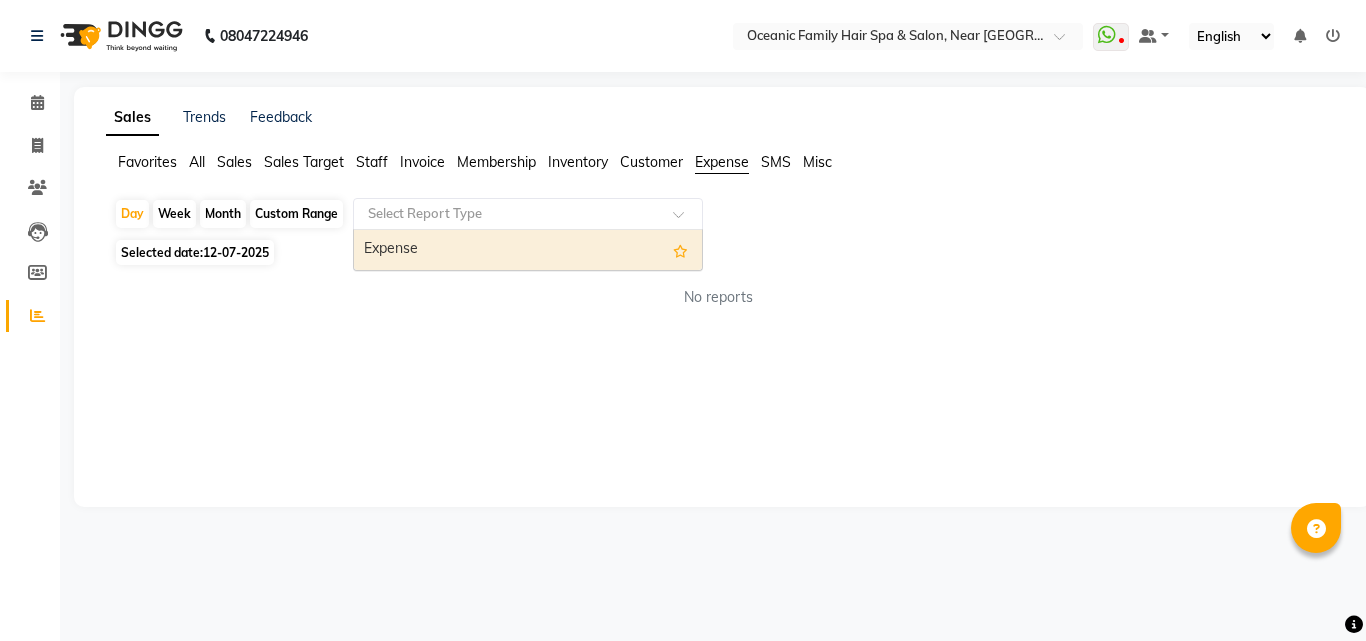 click on "Expense" at bounding box center (528, 250) 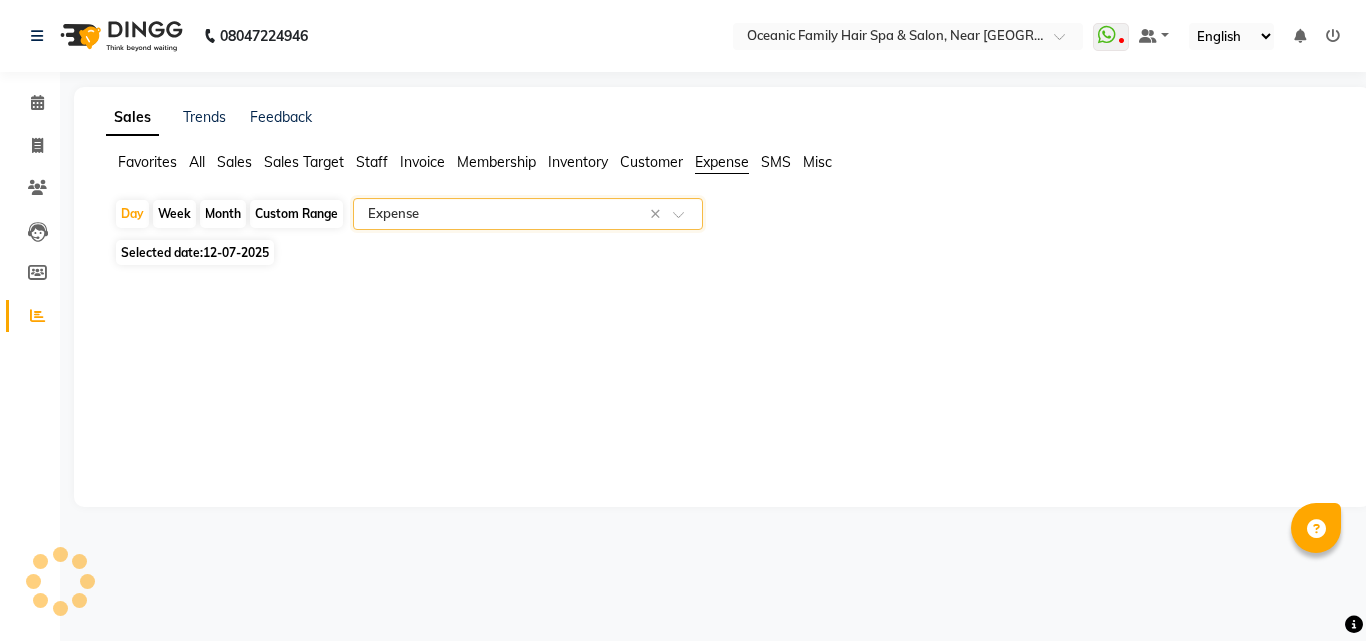 select on "csv" 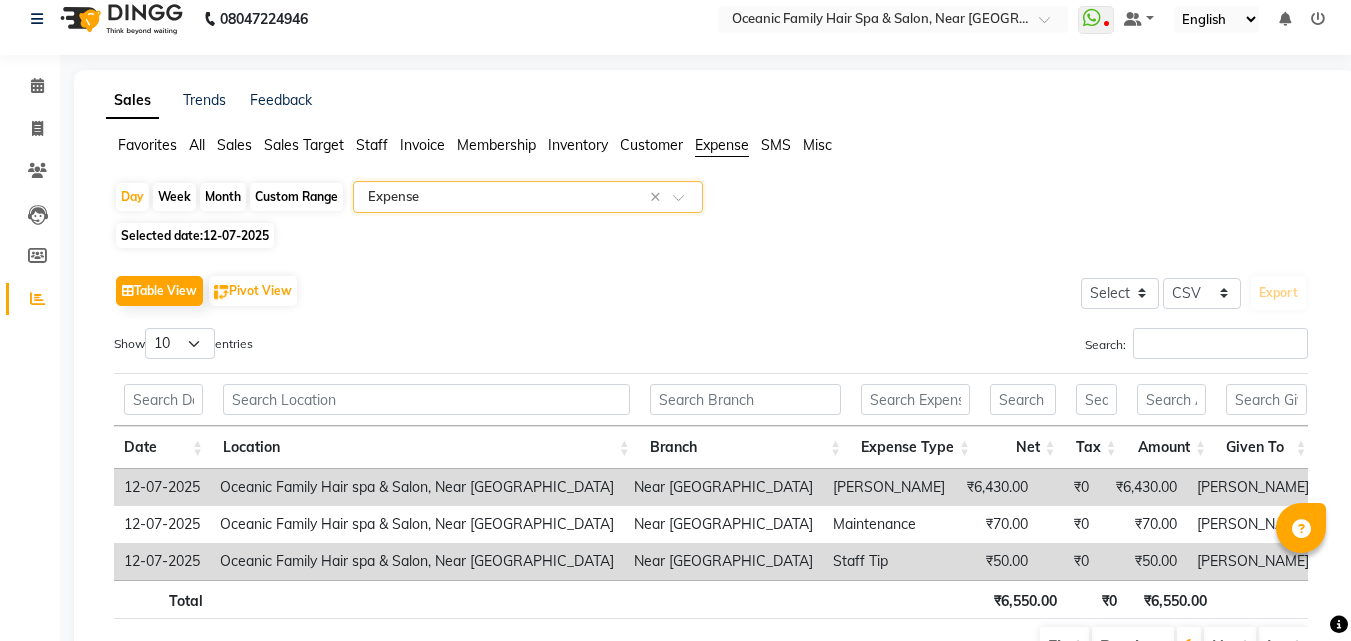 scroll, scrollTop: 31, scrollLeft: 0, axis: vertical 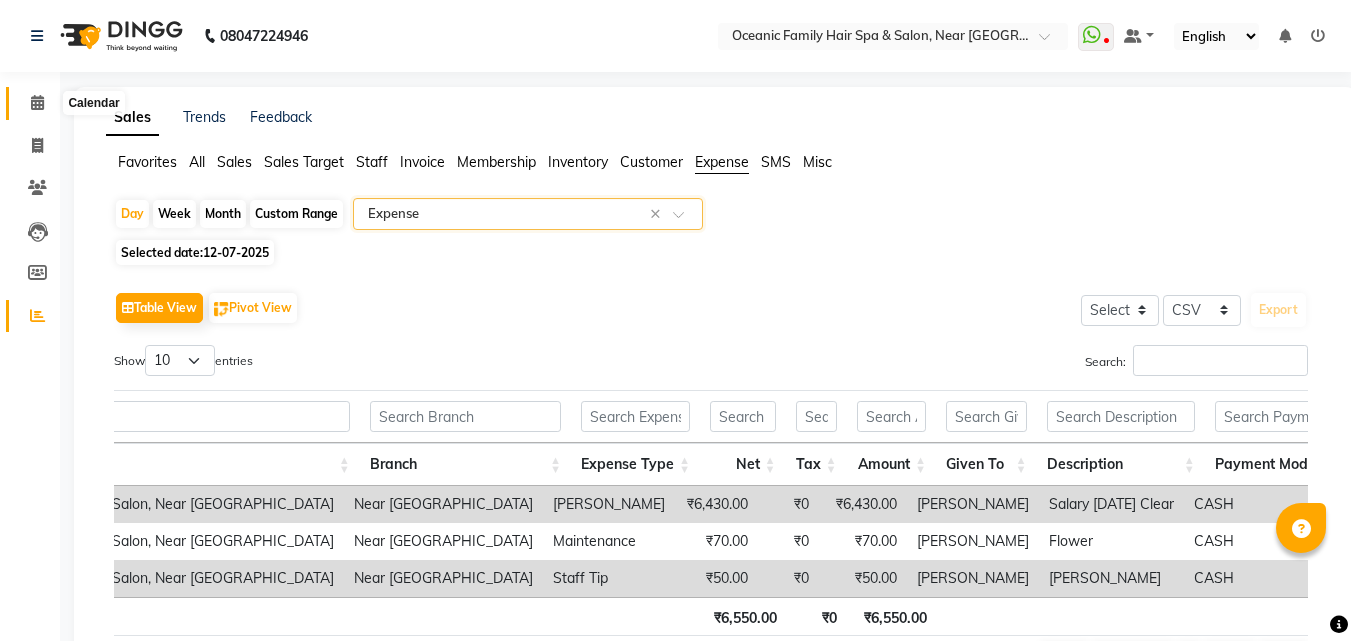 click 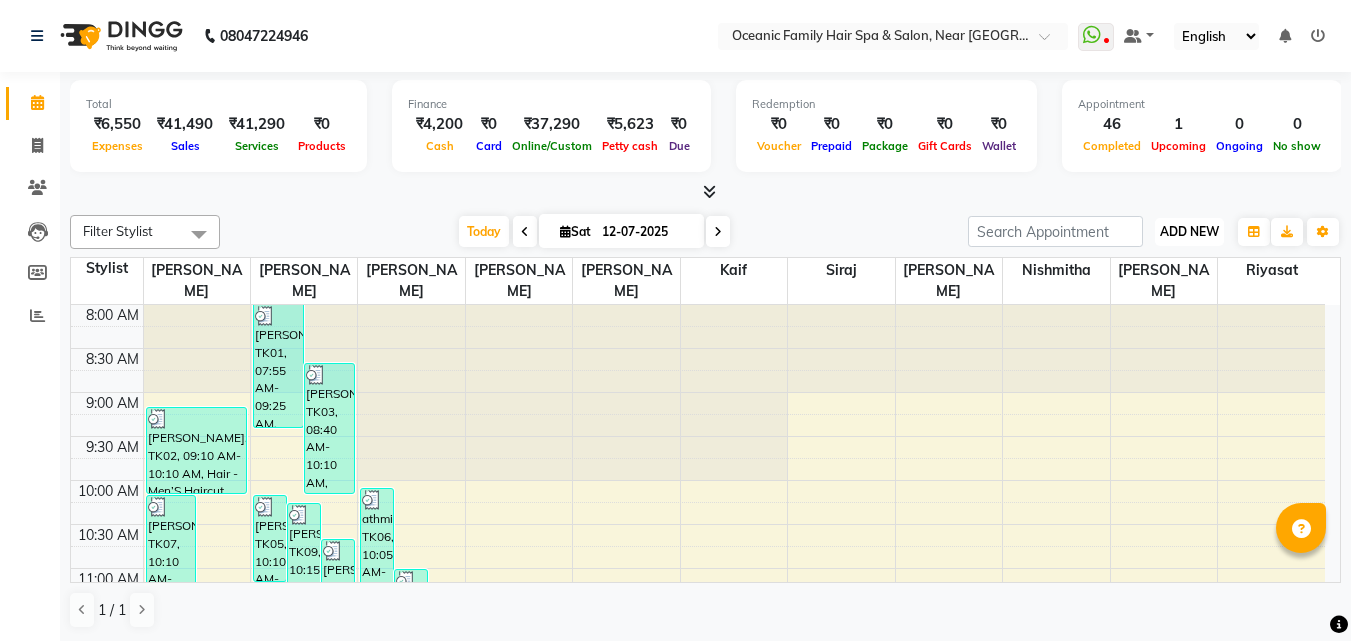 click on "ADD NEW" at bounding box center (1189, 231) 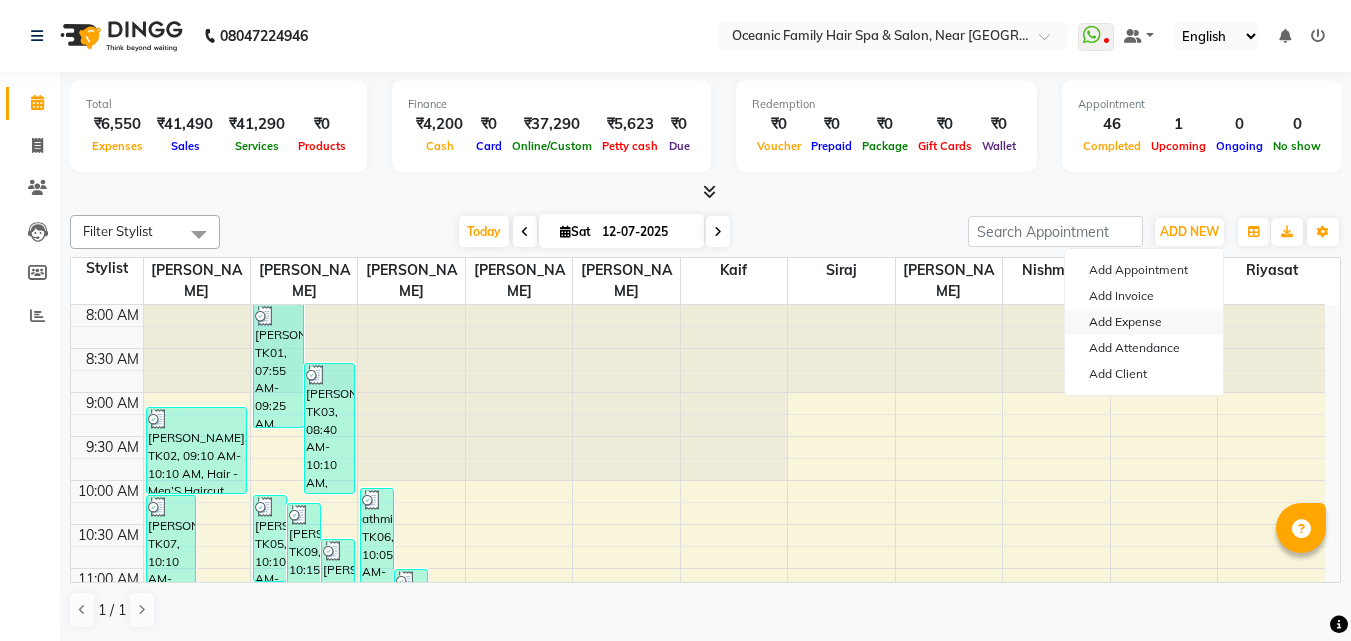 click on "Add Expense" at bounding box center (1144, 322) 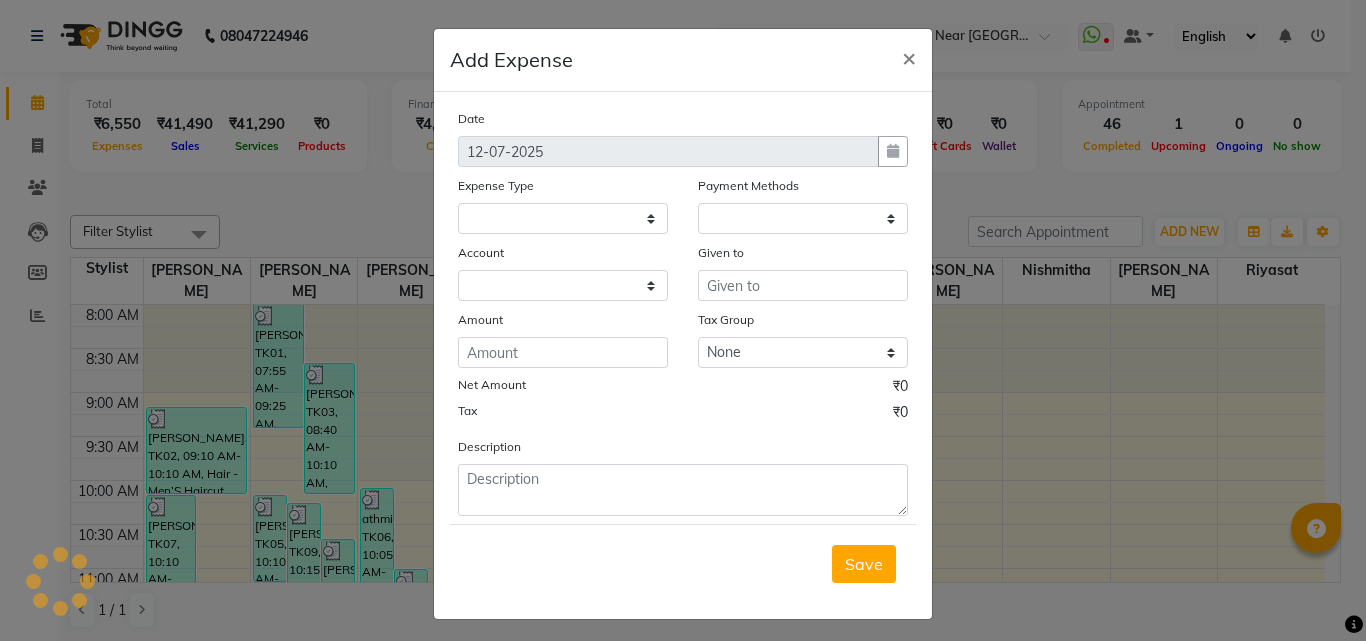 select on "1" 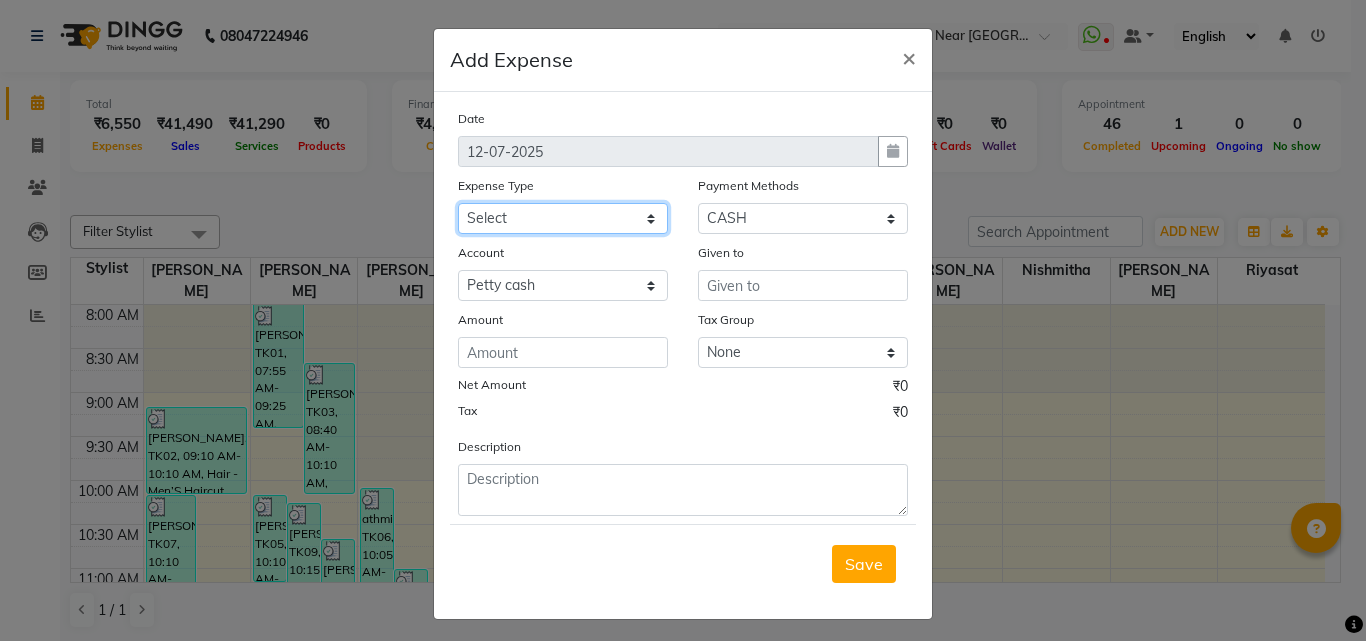 click on "Select [PERSON_NAME] [PERSON_NAME] [PERSON_NAME] Bank charges Cash transfer to bank Cash transfer to hub Client Snacks Clinical charges Govt fee House Exp Kaif Loan Repayment Maintenance Marketing Miscellaneous Nishmitha Other [PERSON_NAME] Pigmi [PERSON_NAME] Pigmi [PERSON_NAME] Pigmi VRS Previous month exp Product [PERSON_NAME] [PERSON_NAME] [PERSON_NAME] Maid Riyasat Salary Salon Equipment salon rent [PERSON_NAME] [PERSON_NAME] [PERSON_NAME] Staff Room Rent Staff Snacks Staff Tip [PERSON_NAME] Tax Utilities" 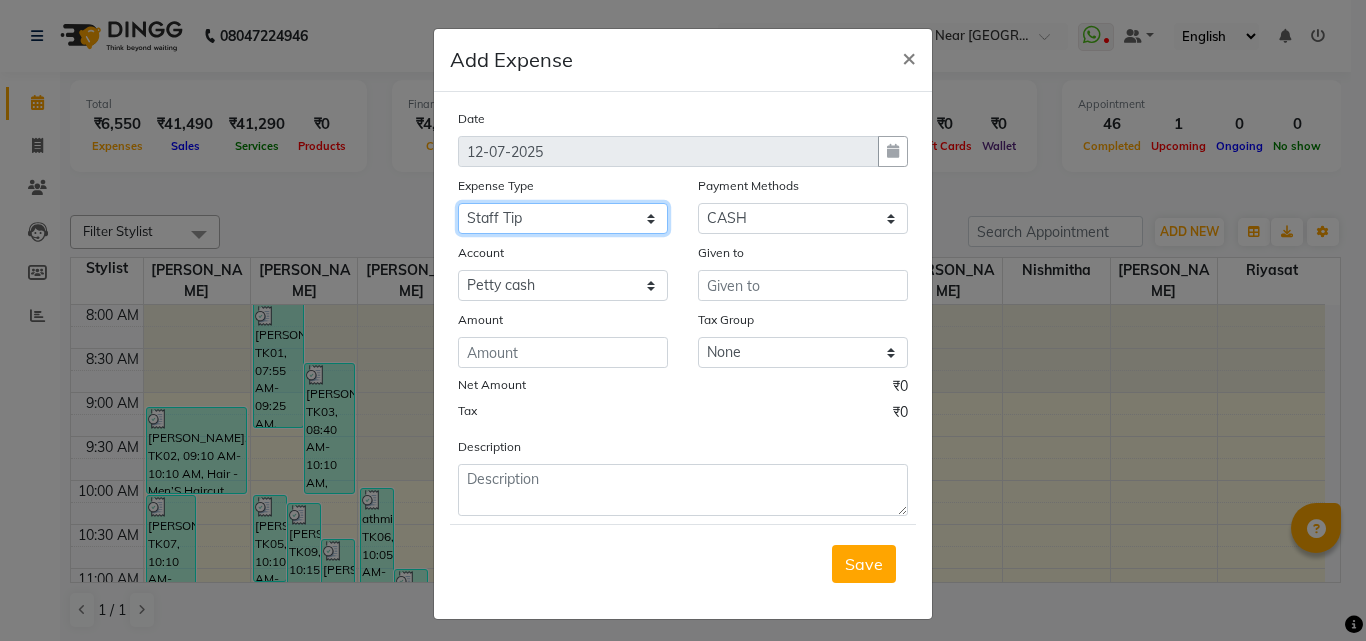 click on "Select [PERSON_NAME] [PERSON_NAME] [PERSON_NAME] Bank charges Cash transfer to bank Cash transfer to hub Client Snacks Clinical charges Govt fee House Exp Kaif Loan Repayment Maintenance Marketing Miscellaneous Nishmitha Other [PERSON_NAME] Pigmi [PERSON_NAME] Pigmi [PERSON_NAME] Pigmi VRS Previous month exp Product [PERSON_NAME] [PERSON_NAME] [PERSON_NAME] Maid Riyasat Salary Salon Equipment salon rent [PERSON_NAME] [PERSON_NAME] [PERSON_NAME] Staff Room Rent Staff Snacks Staff Tip [PERSON_NAME] Tax Utilities" 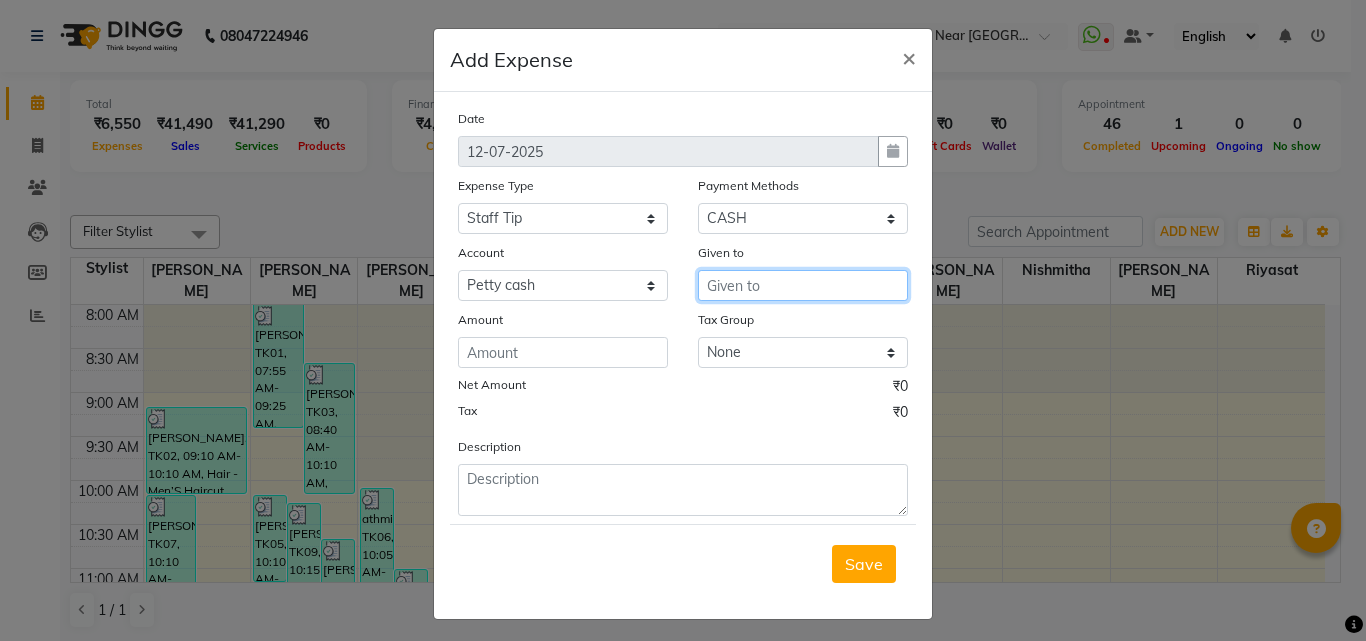 click at bounding box center [803, 285] 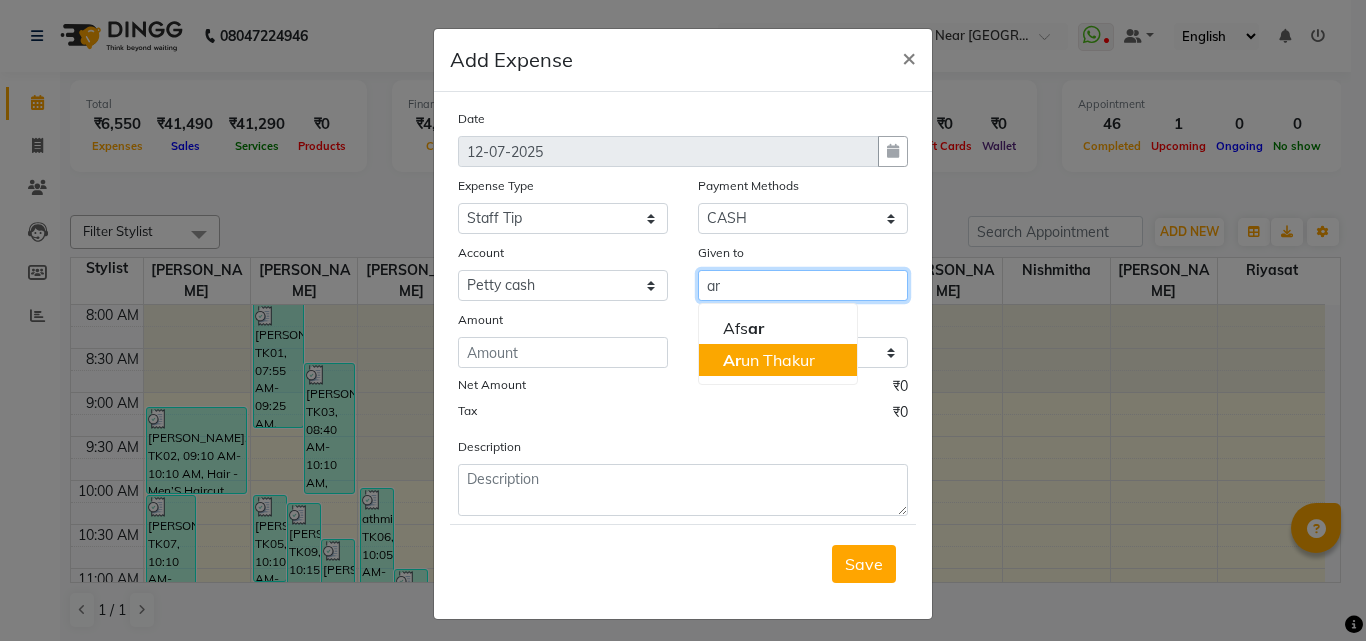 click on "Ar un Thakur" at bounding box center (769, 360) 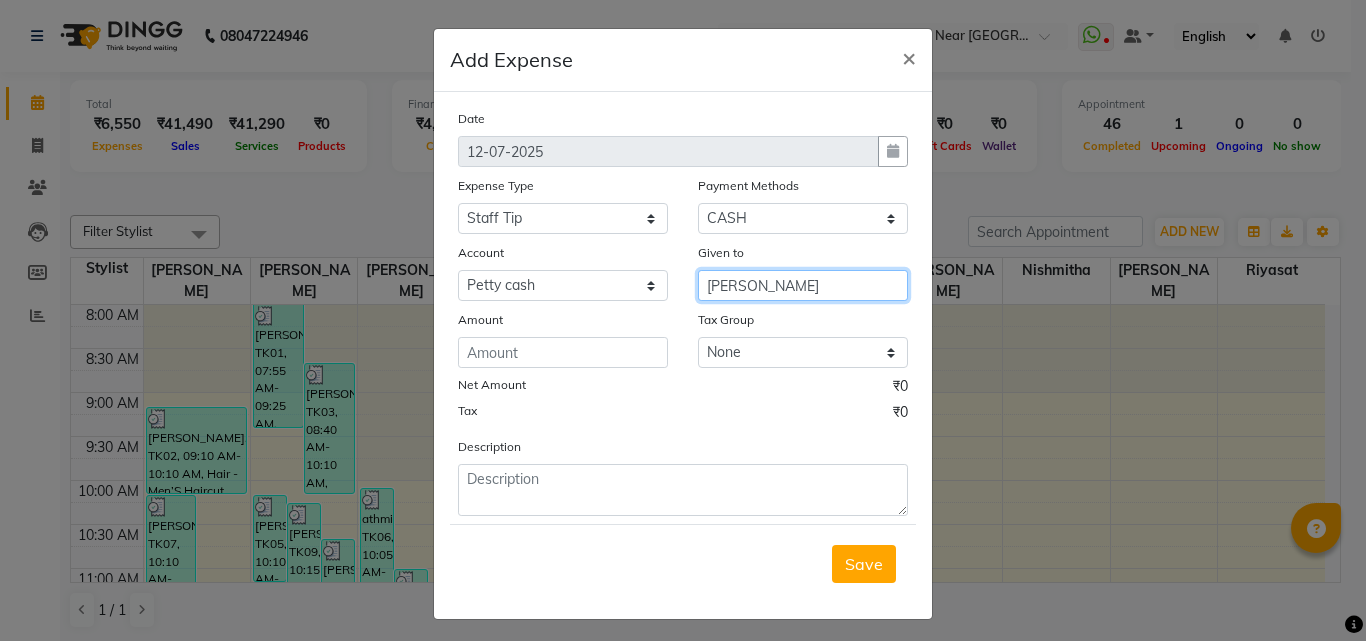 type on "[PERSON_NAME]" 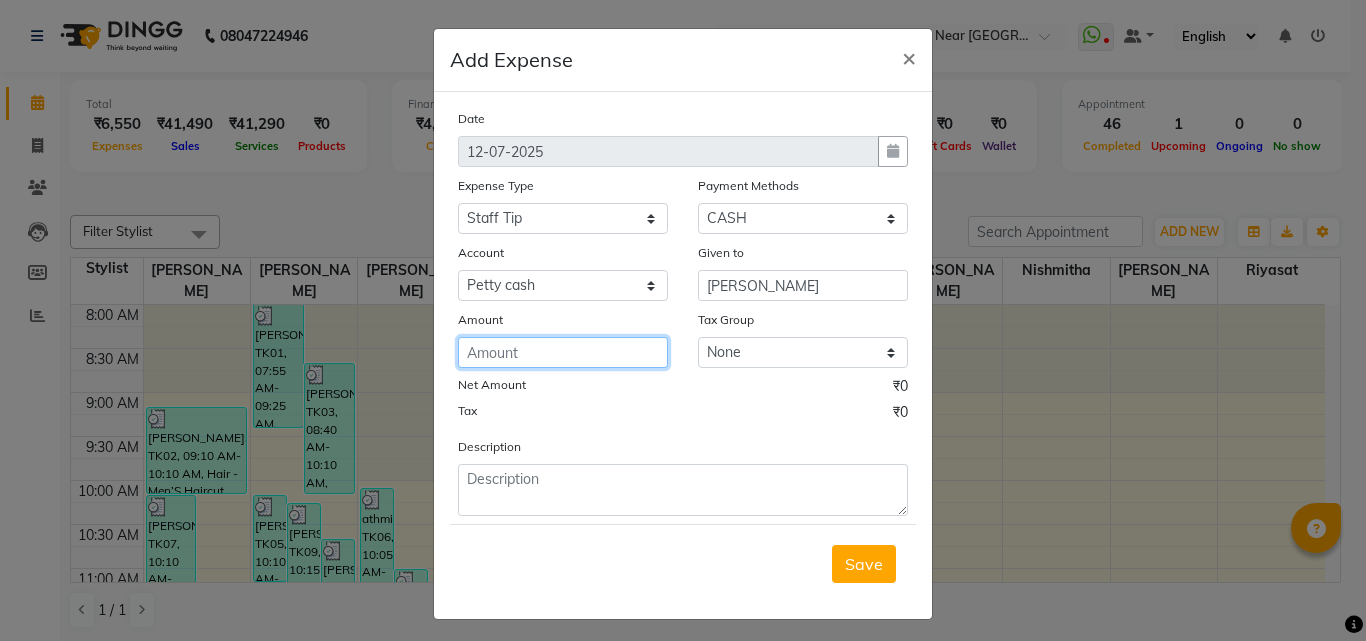 click 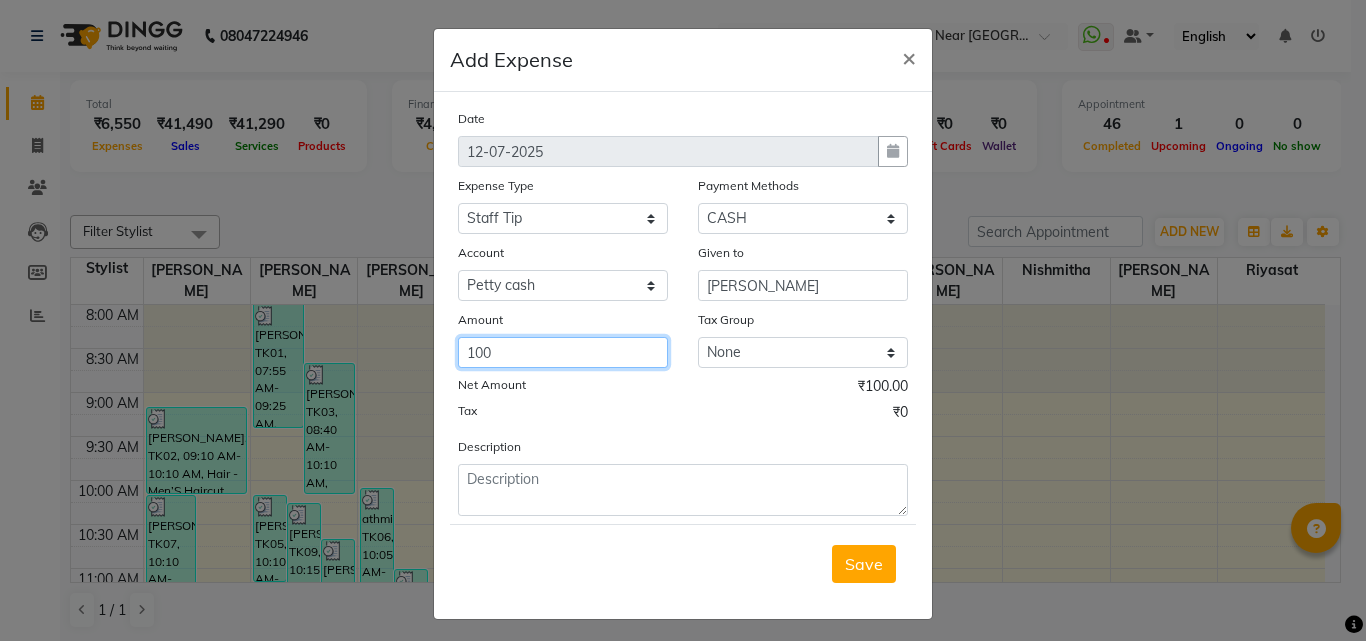 type on "100" 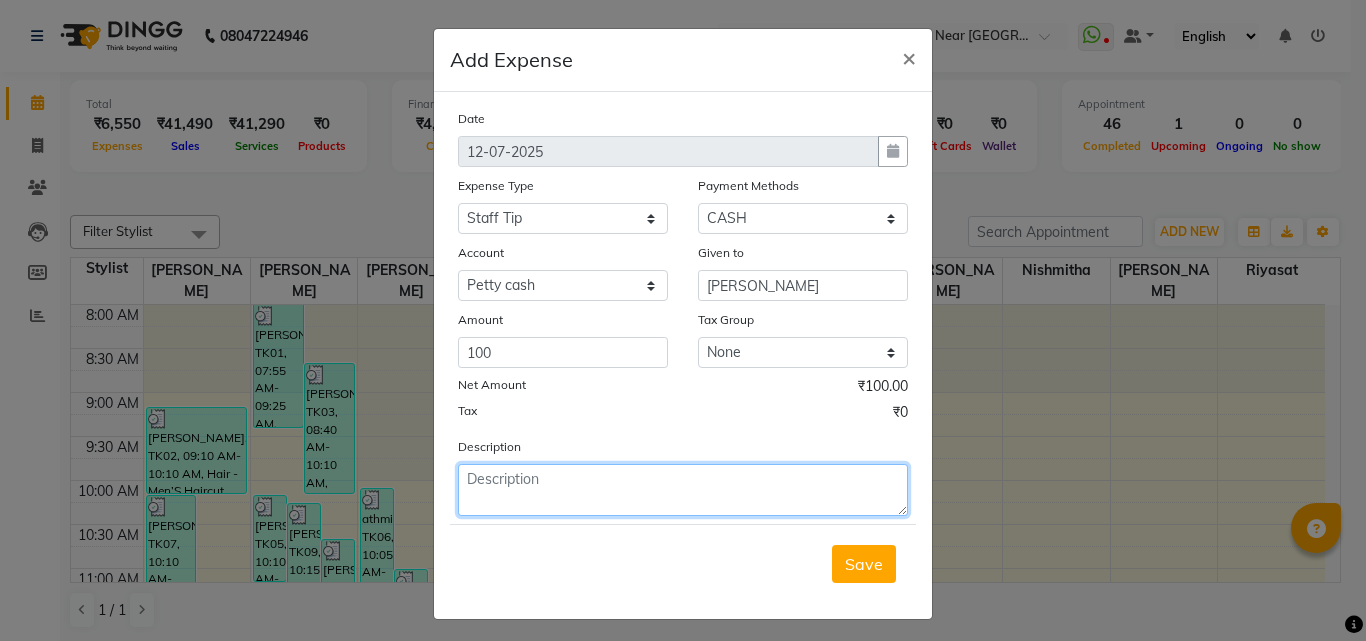 click 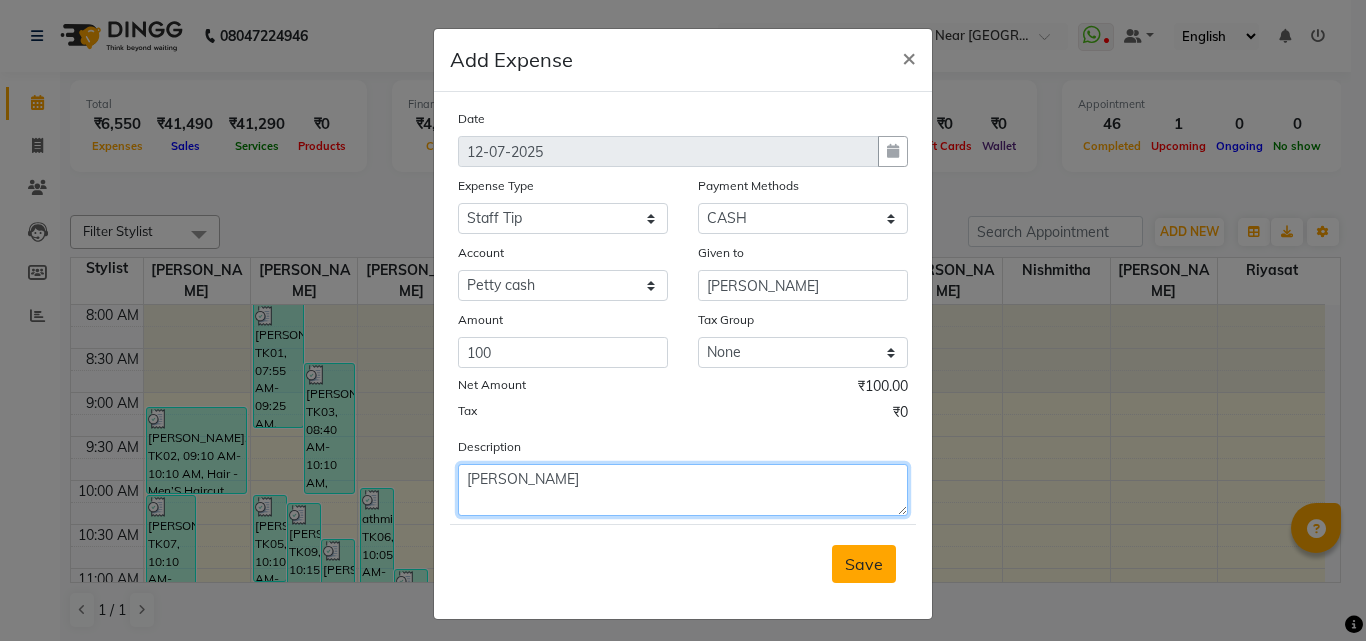 type on "[PERSON_NAME]" 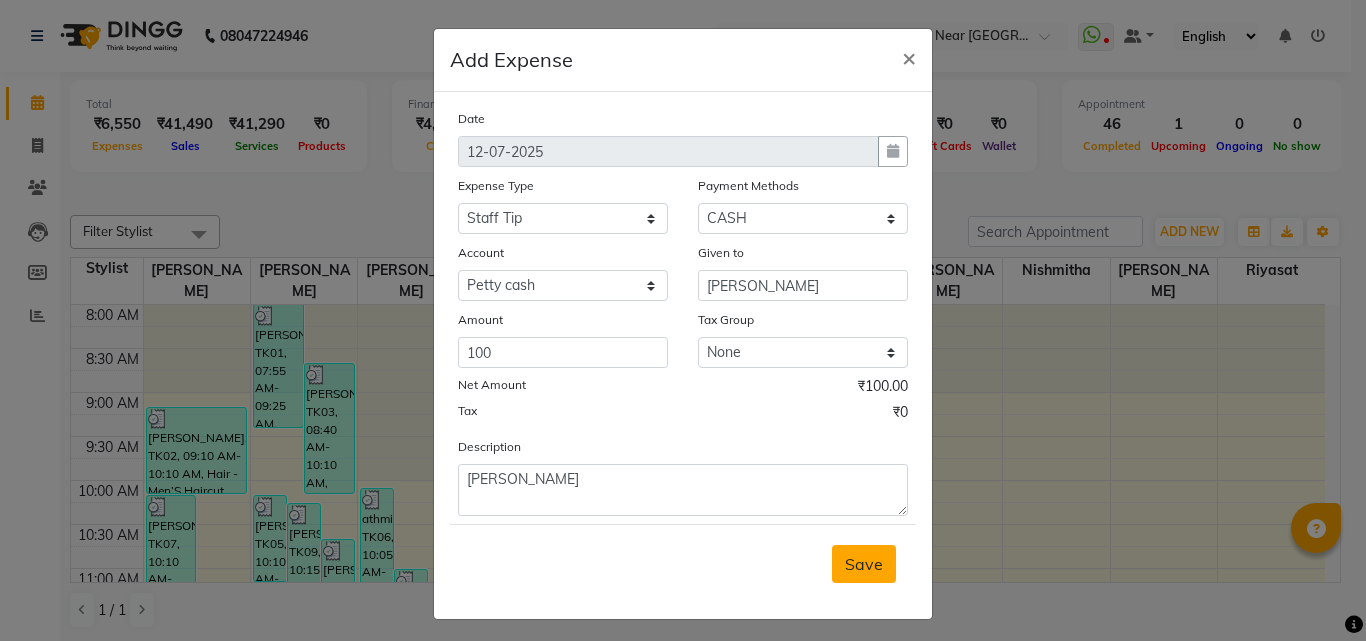 click on "Save" at bounding box center (864, 564) 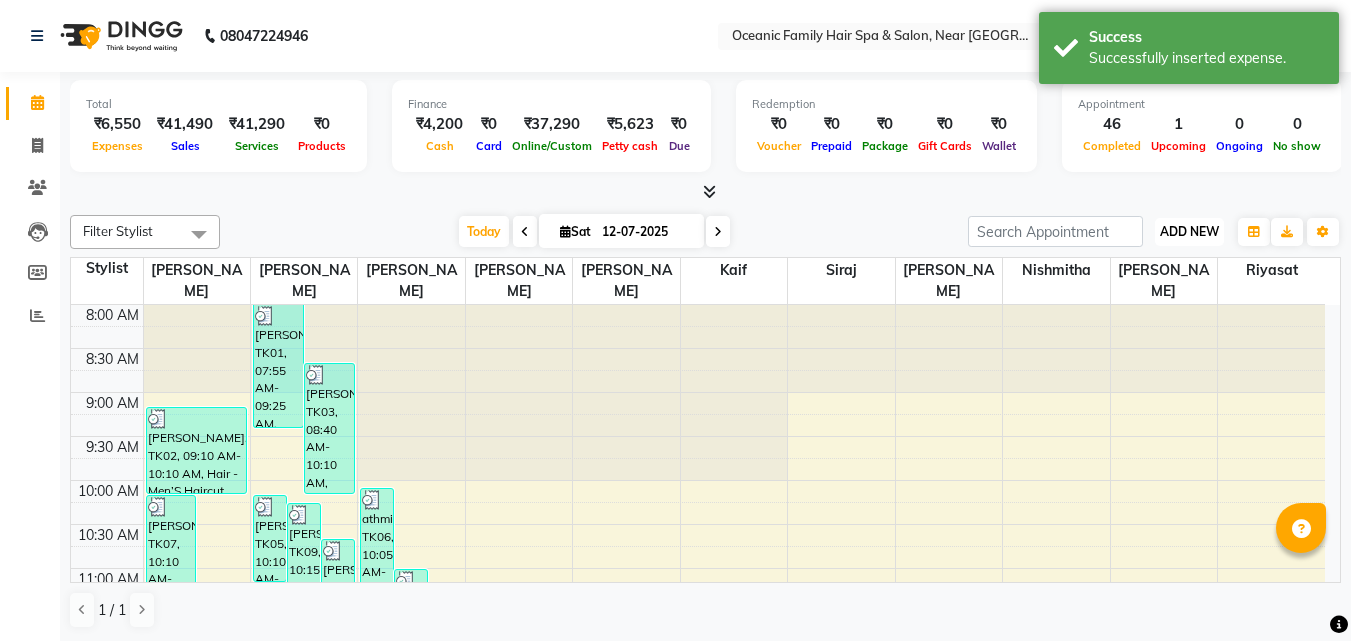 click on "ADD NEW" at bounding box center [1189, 231] 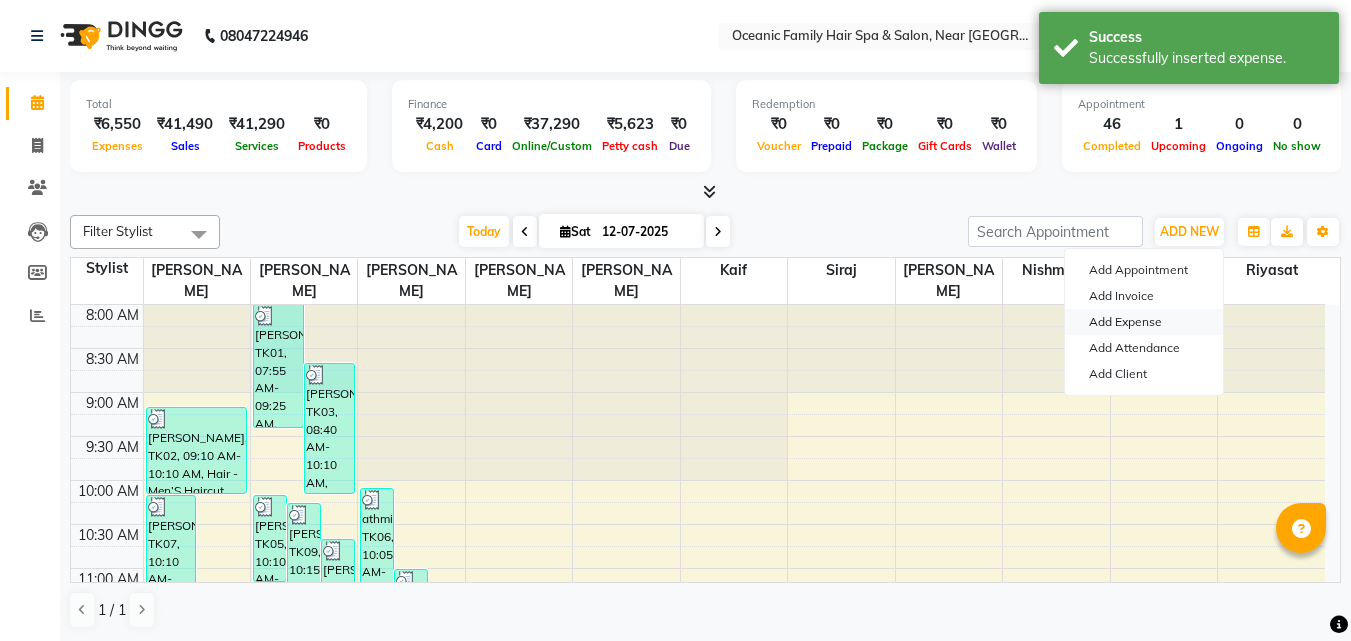 click on "Add Expense" at bounding box center (1144, 322) 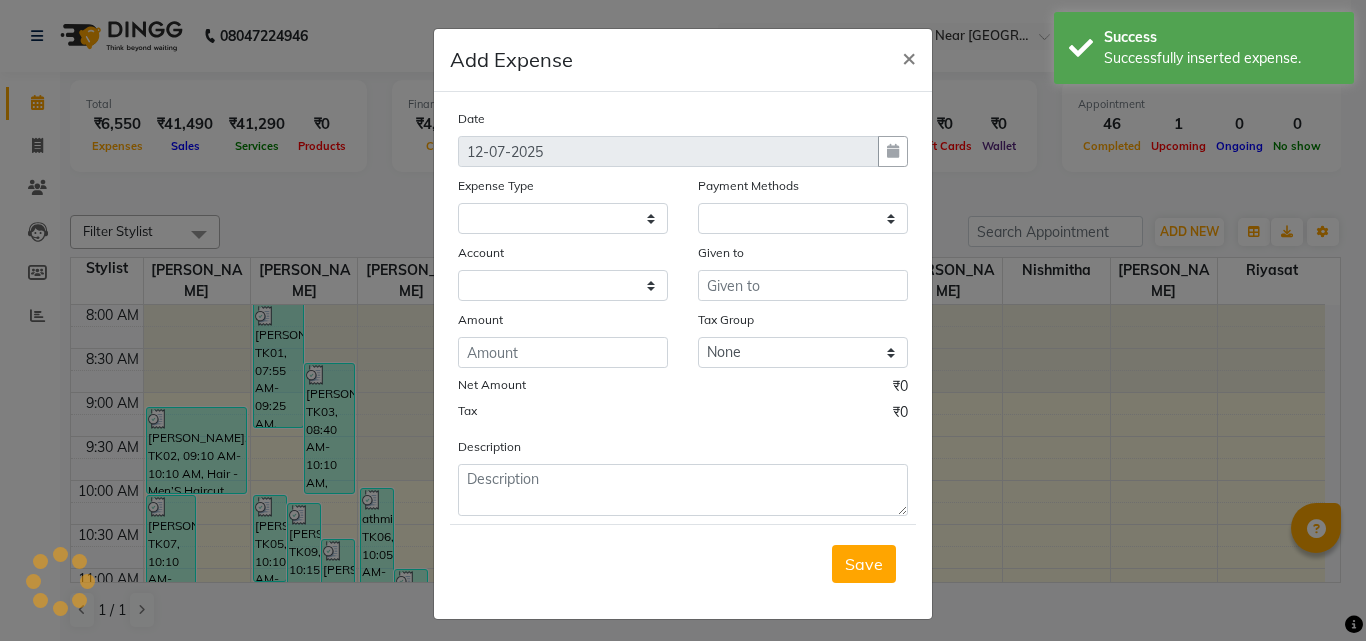select 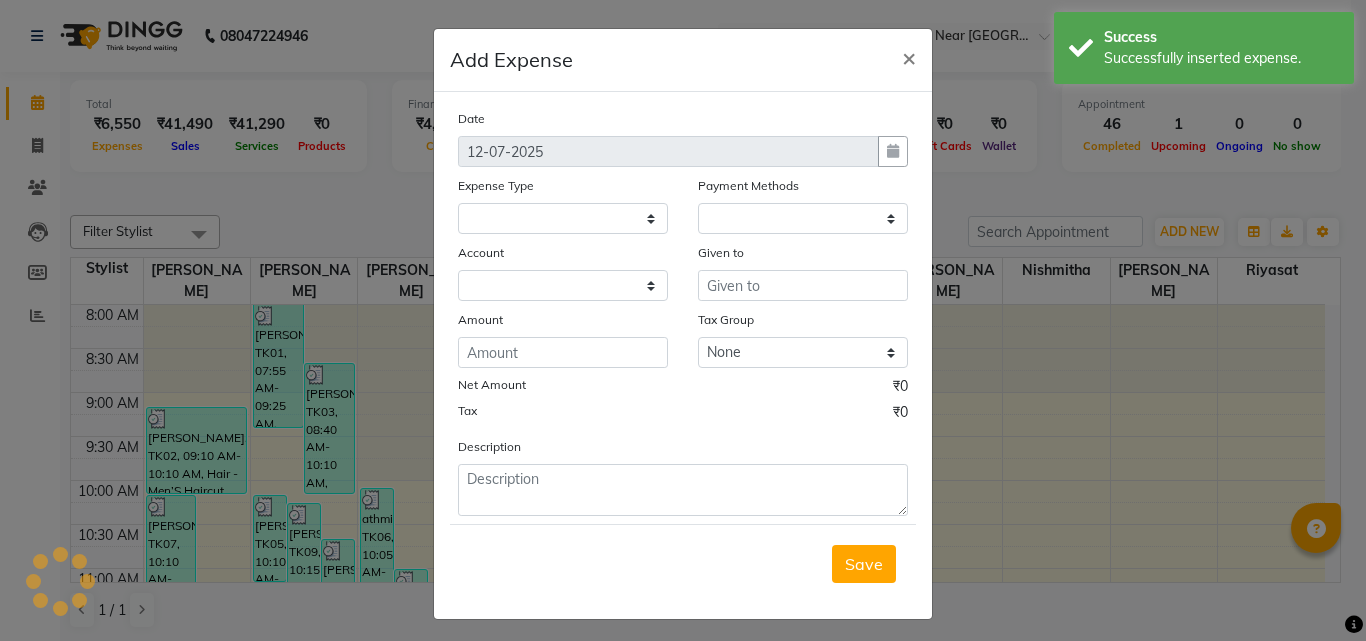 select on "1" 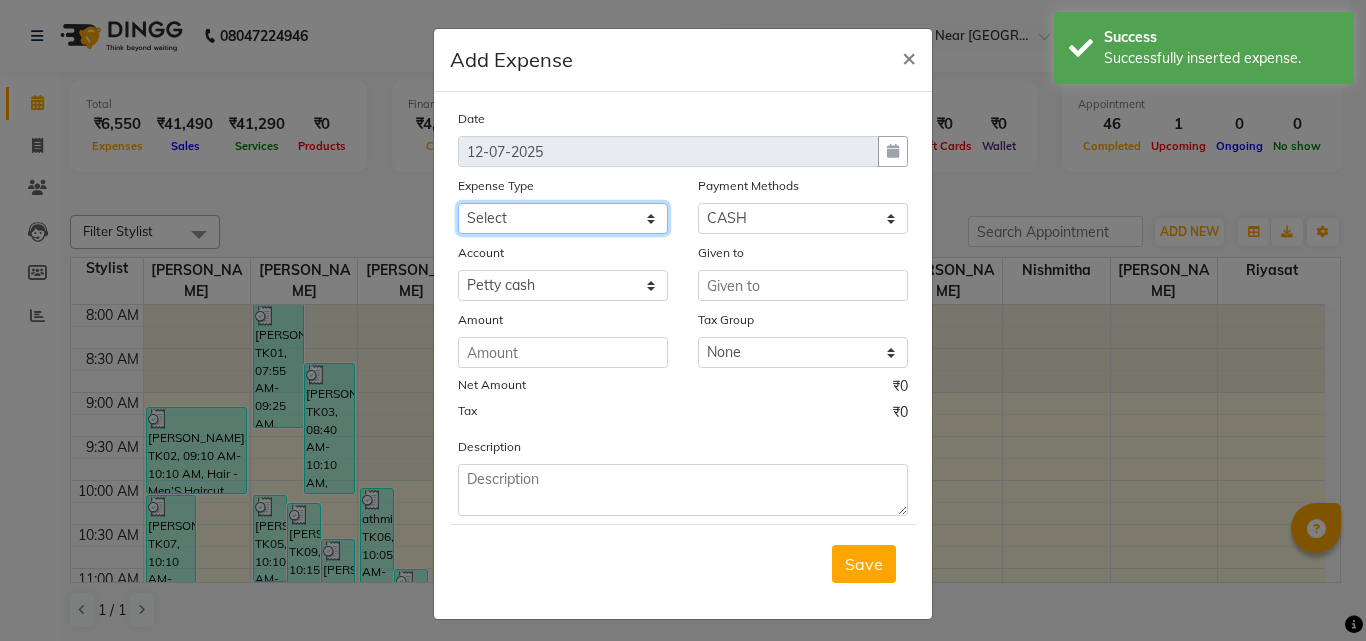 click on "Select [PERSON_NAME] [PERSON_NAME] [PERSON_NAME] Bank charges Cash transfer to bank Cash transfer to hub Client Snacks Clinical charges Govt fee House Exp Kaif Loan Repayment Maintenance Marketing Miscellaneous Nishmitha Other [PERSON_NAME] Pigmi [PERSON_NAME] Pigmi [PERSON_NAME] Pigmi VRS Previous month exp Product [PERSON_NAME] [PERSON_NAME] [PERSON_NAME] Maid Riyasat Salary Salon Equipment salon rent [PERSON_NAME] [PERSON_NAME] [PERSON_NAME] Staff Room Rent Staff Snacks Staff Tip [PERSON_NAME] Tax Utilities" 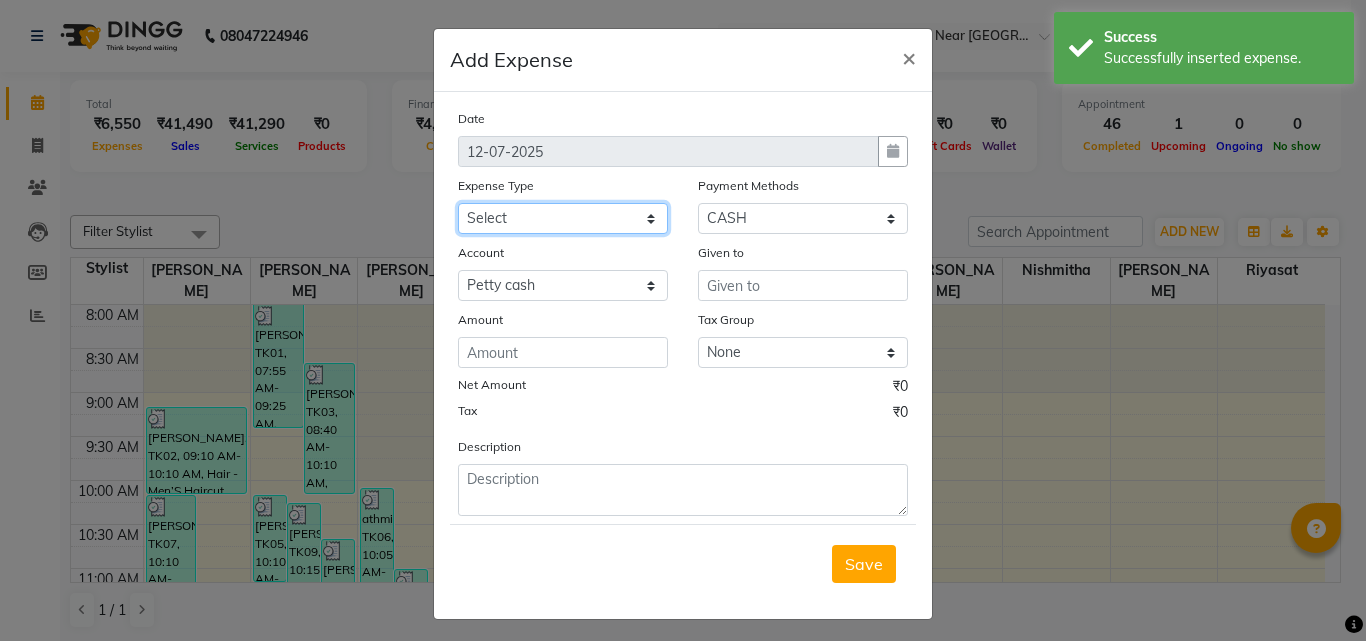 select on "5558" 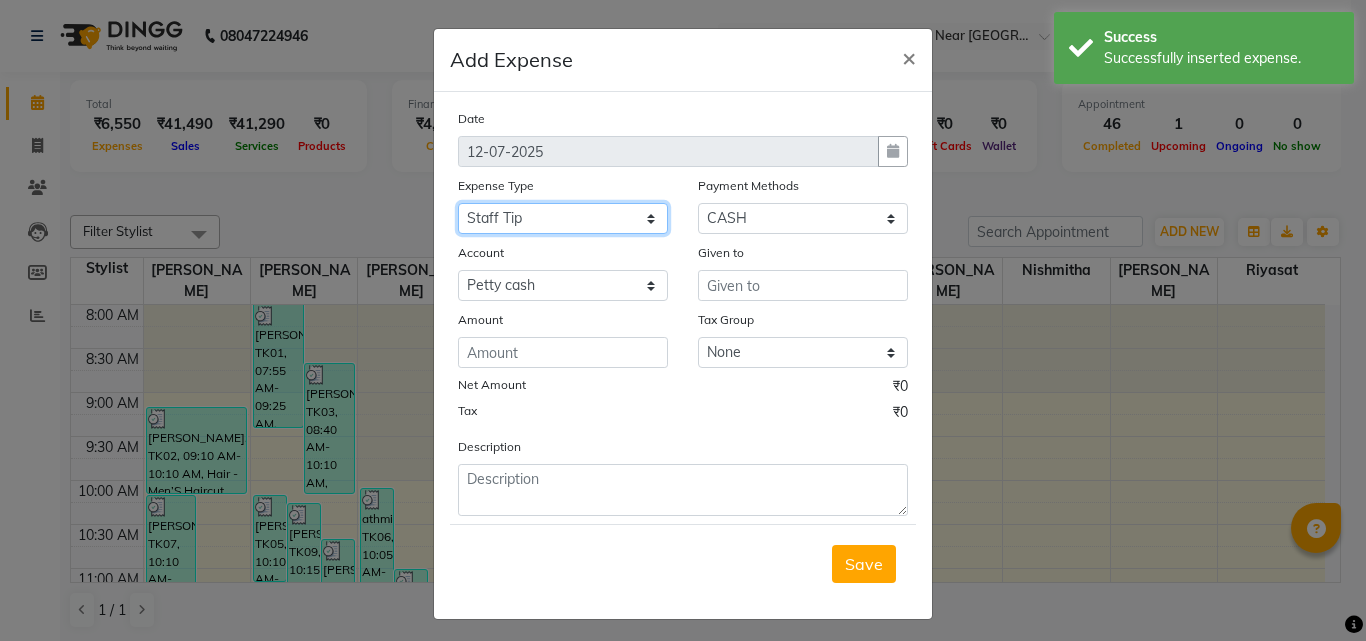 click on "Select [PERSON_NAME] [PERSON_NAME] [PERSON_NAME] Bank charges Cash transfer to bank Cash transfer to hub Client Snacks Clinical charges Govt fee House Exp Kaif Loan Repayment Maintenance Marketing Miscellaneous Nishmitha Other [PERSON_NAME] Pigmi [PERSON_NAME] Pigmi [PERSON_NAME] Pigmi VRS Previous month exp Product [PERSON_NAME] [PERSON_NAME] [PERSON_NAME] Maid Riyasat Salary Salon Equipment salon rent [PERSON_NAME] [PERSON_NAME] [PERSON_NAME] Staff Room Rent Staff Snacks Staff Tip [PERSON_NAME] Tax Utilities" 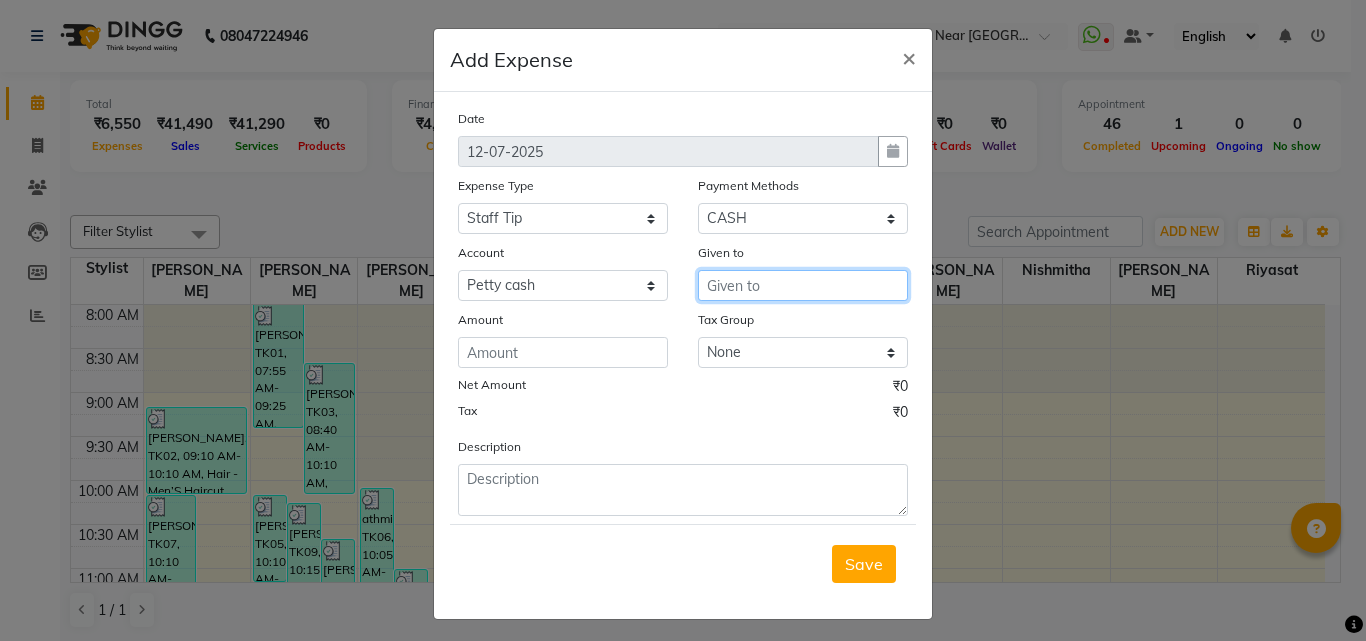 click at bounding box center [803, 285] 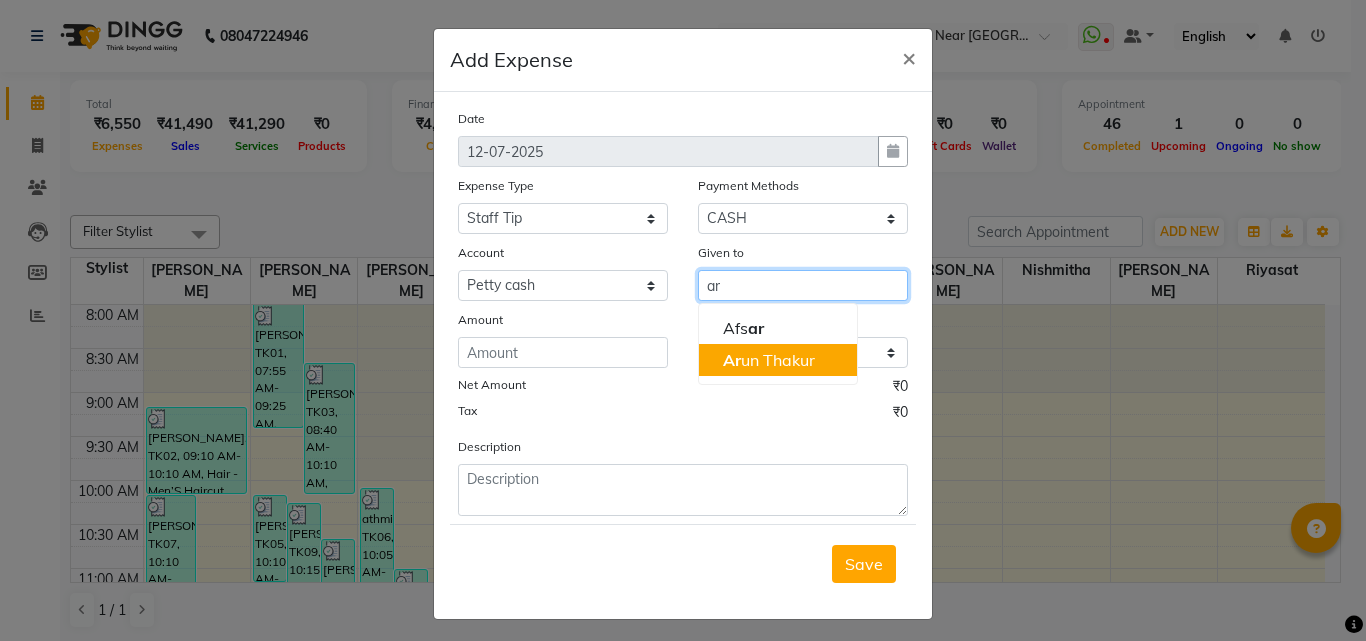 drag, startPoint x: 763, startPoint y: 361, endPoint x: 584, endPoint y: 377, distance: 179.71365 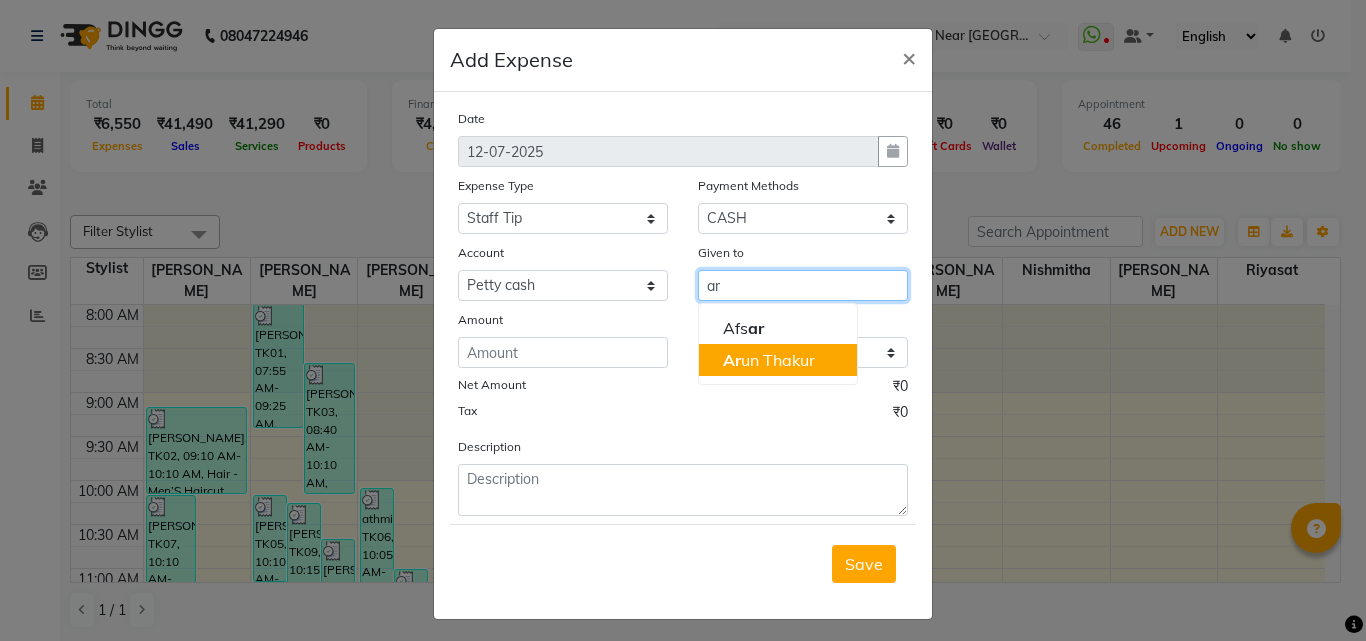 click on "Ar un Thakur" at bounding box center [769, 360] 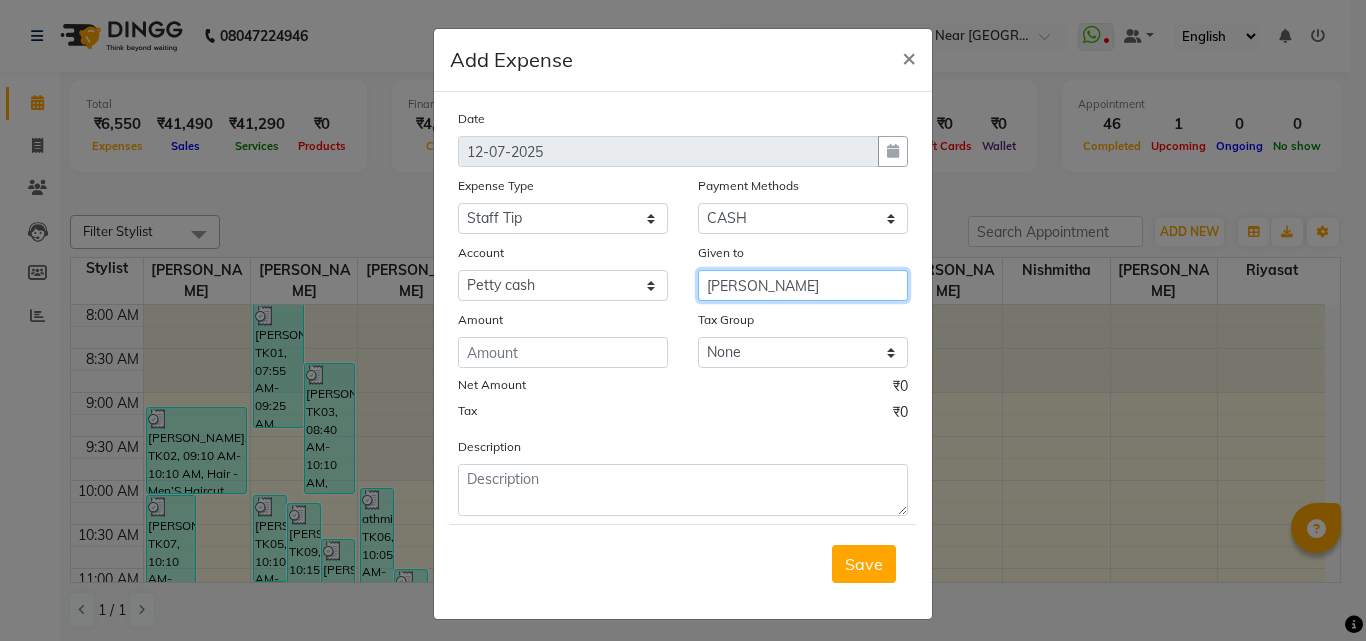 type on "[PERSON_NAME]" 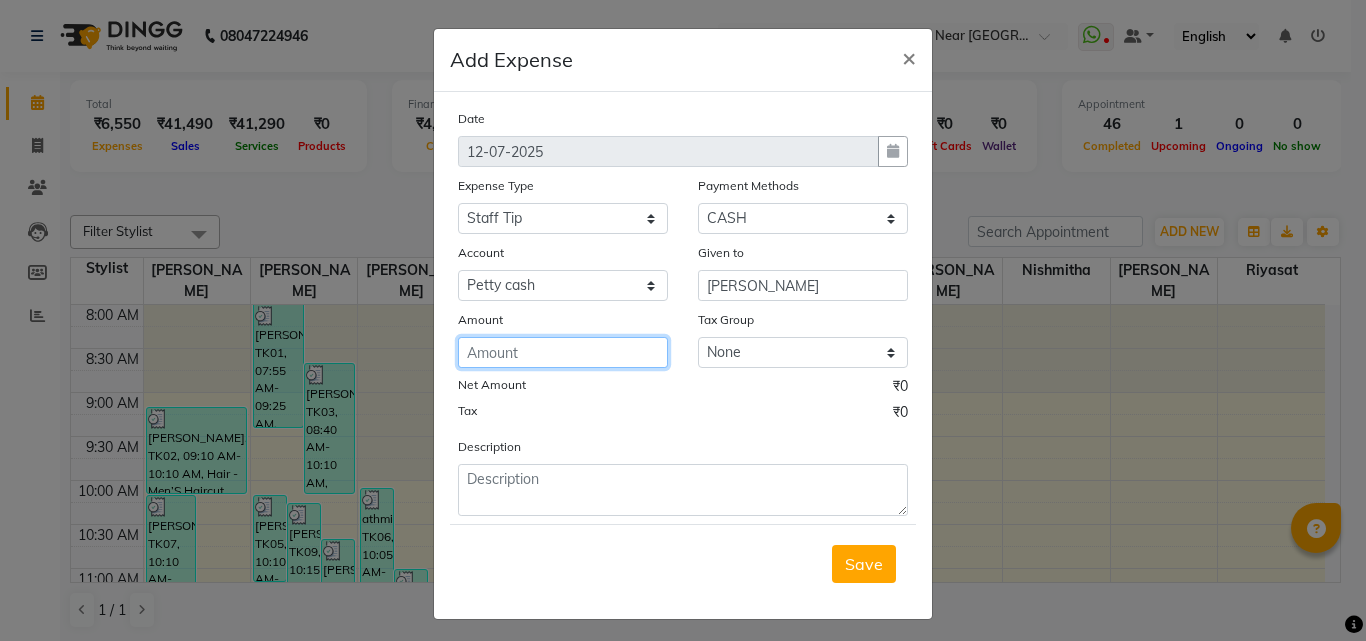 click 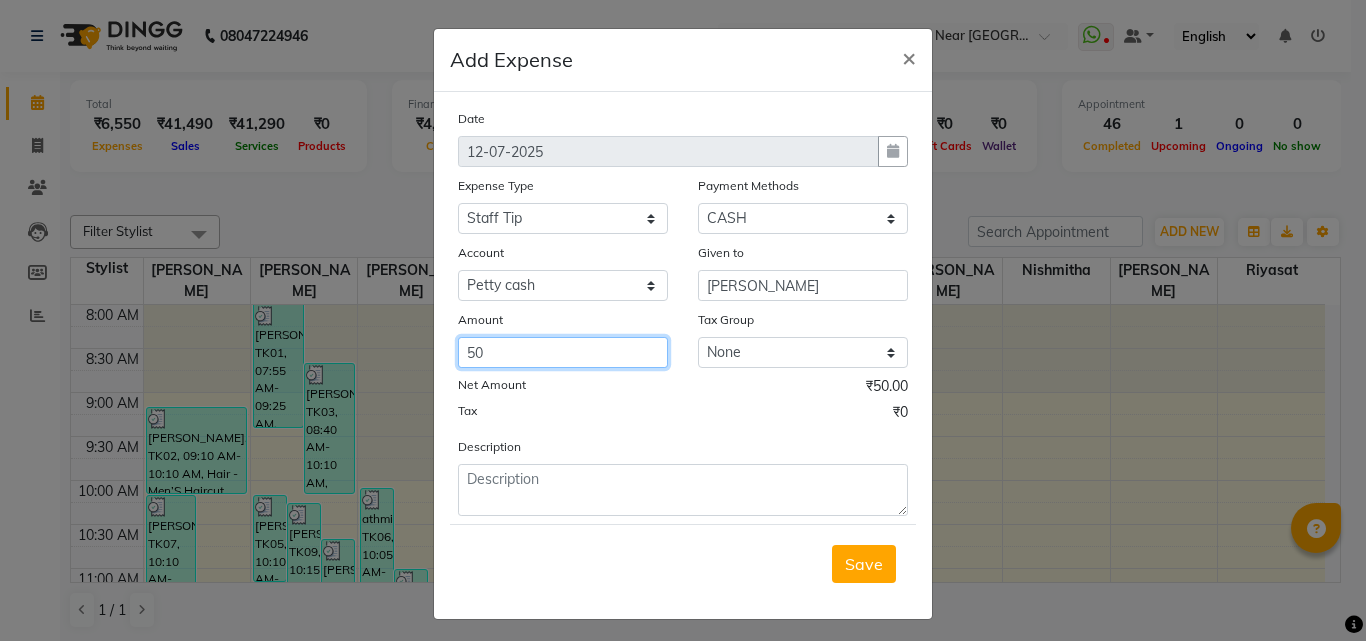 type on "50" 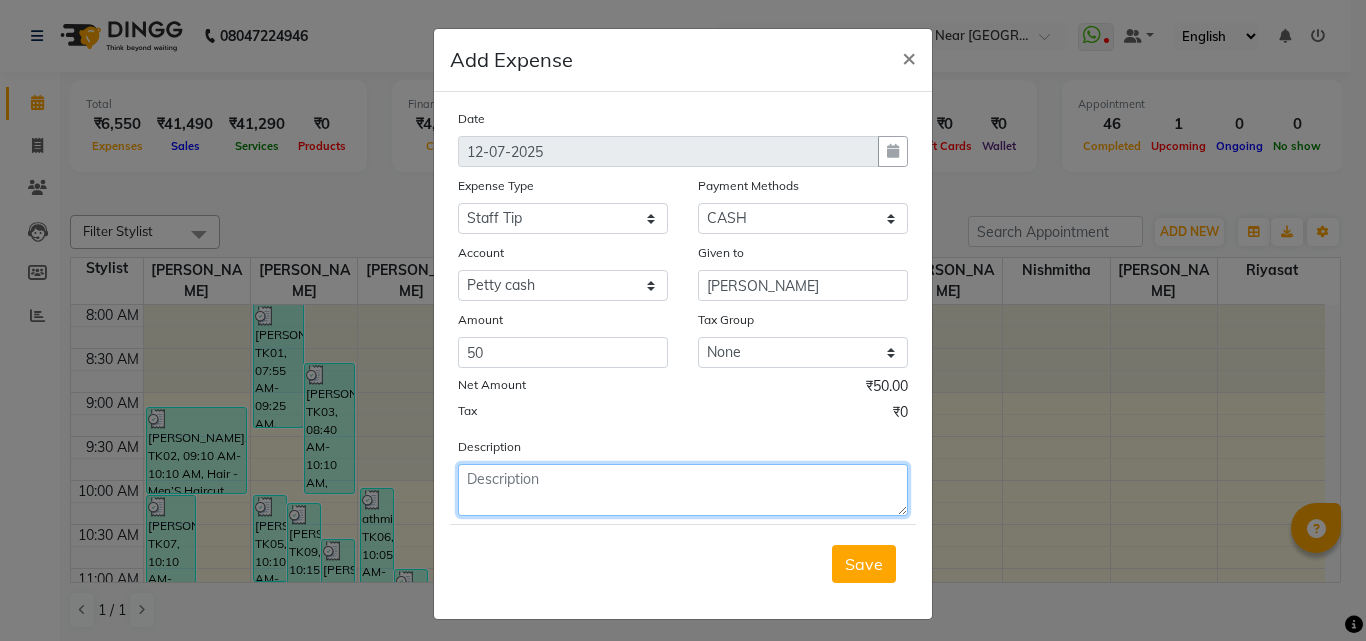 click 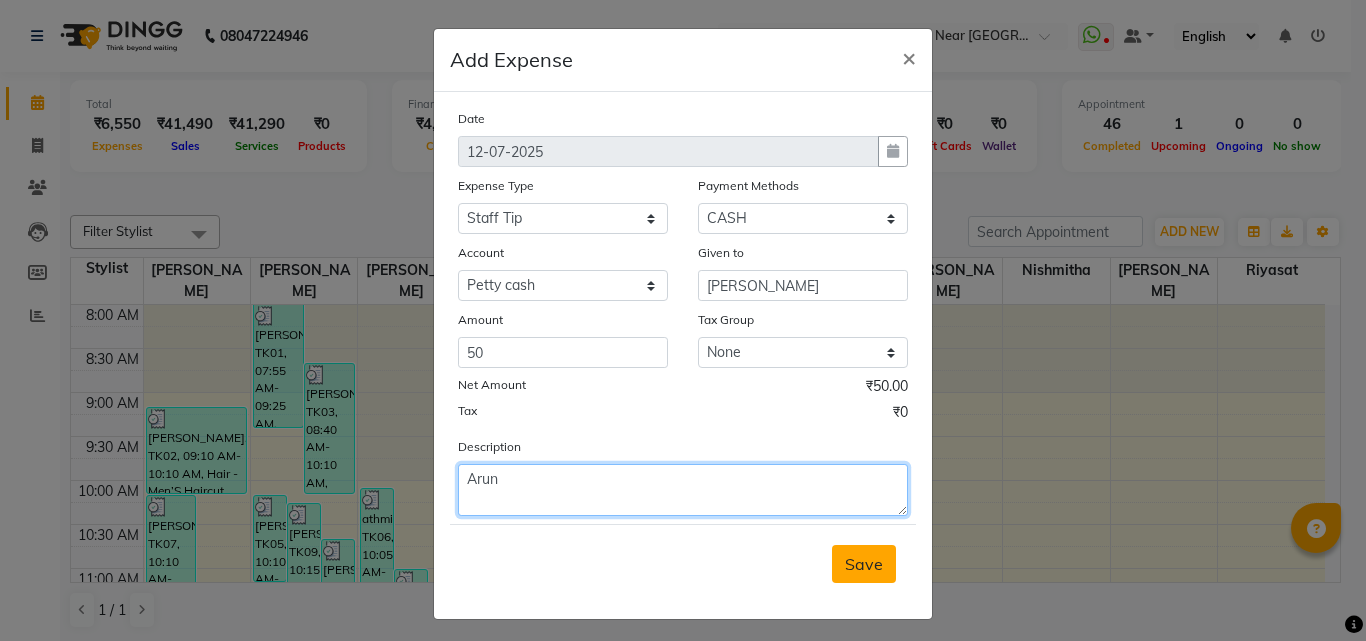 type on "Arun" 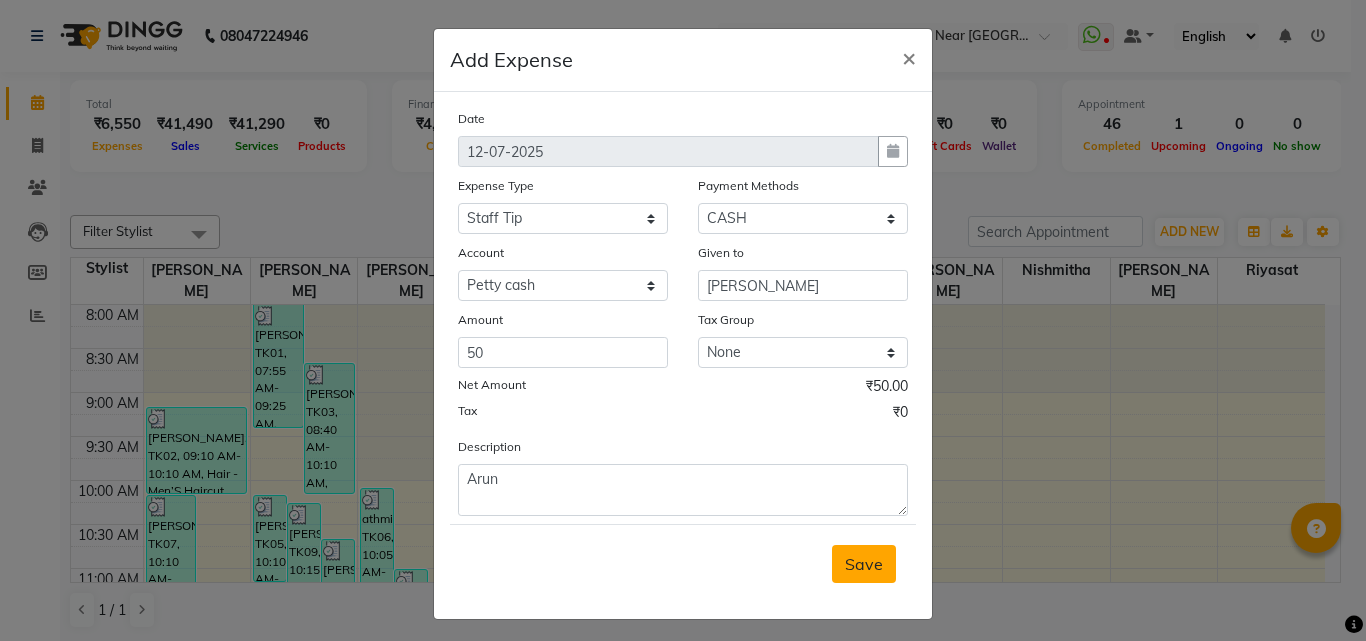 click on "Save" at bounding box center (864, 564) 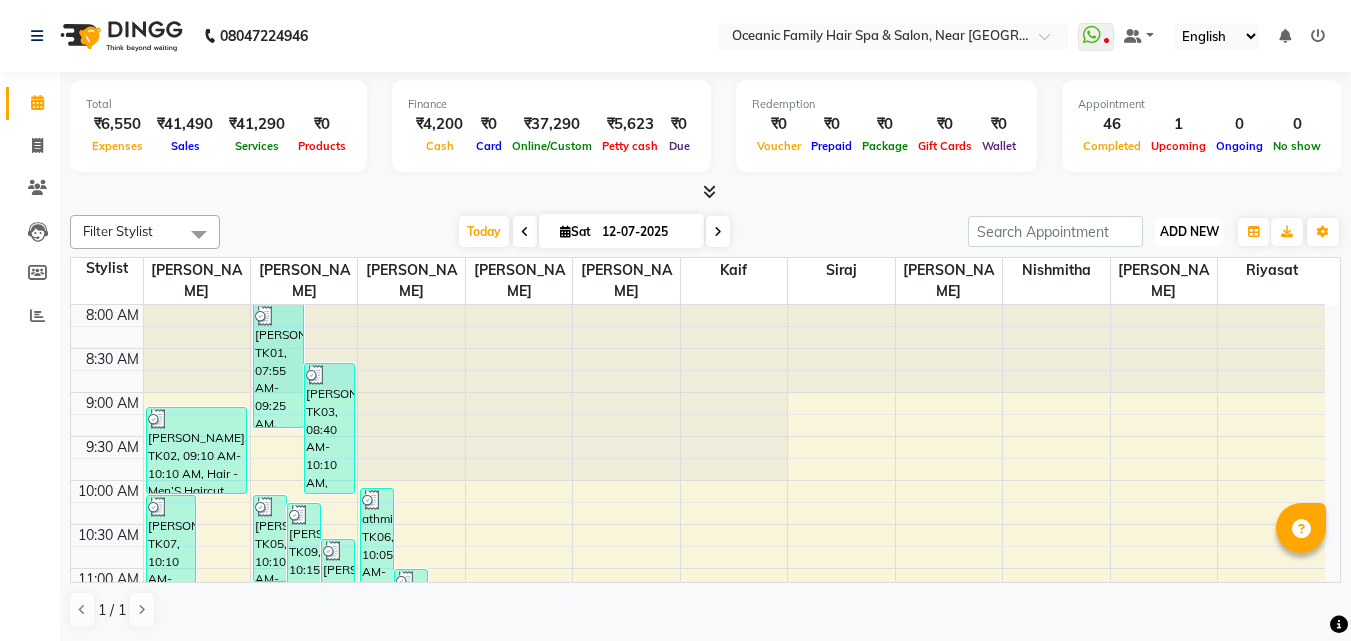 click on "ADD NEW" at bounding box center [1189, 231] 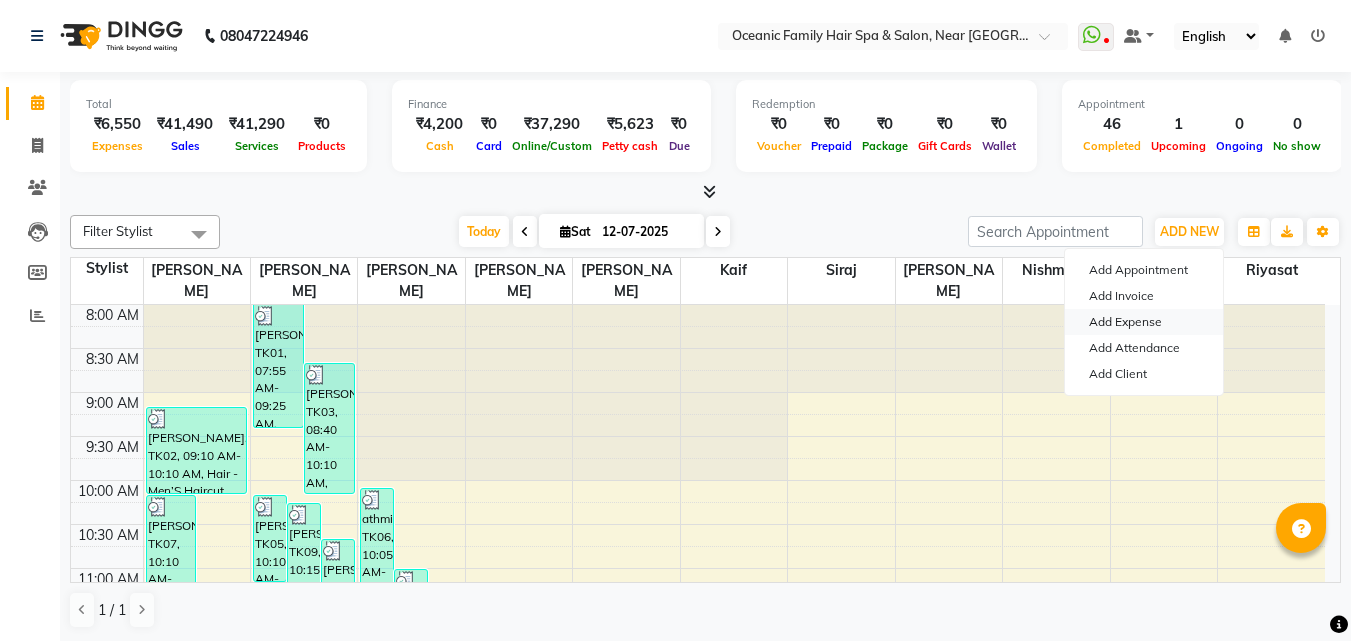 click on "Add Expense" at bounding box center (1144, 322) 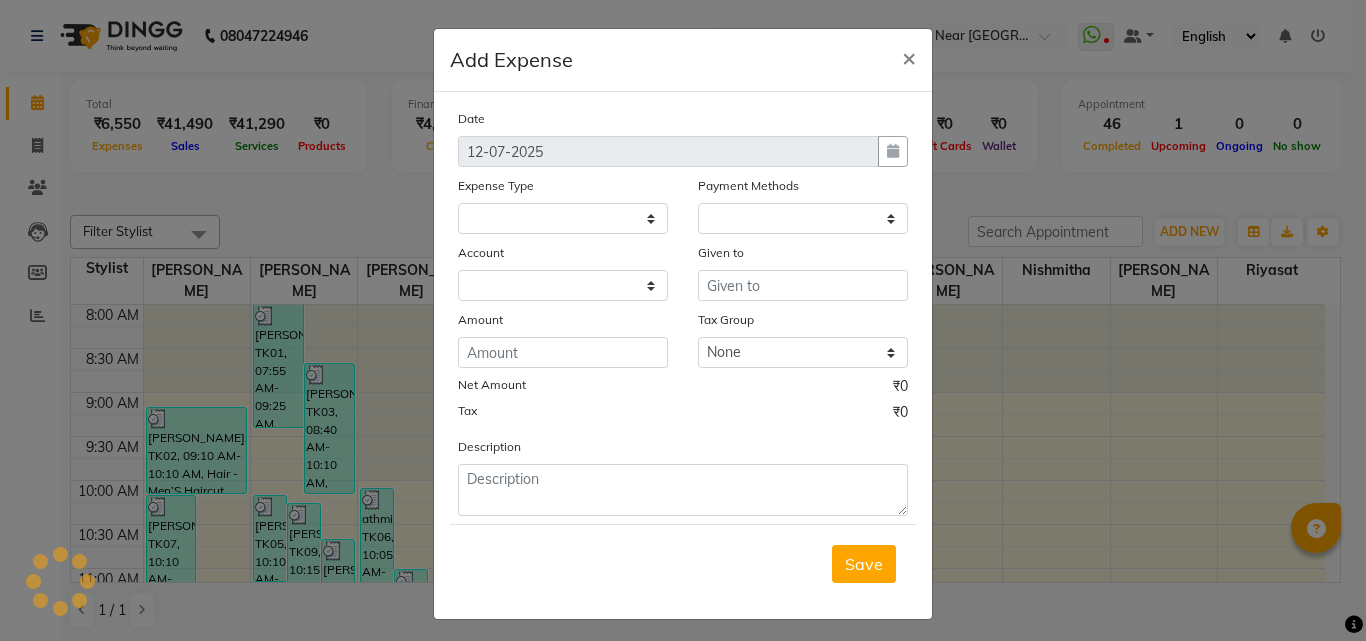 select 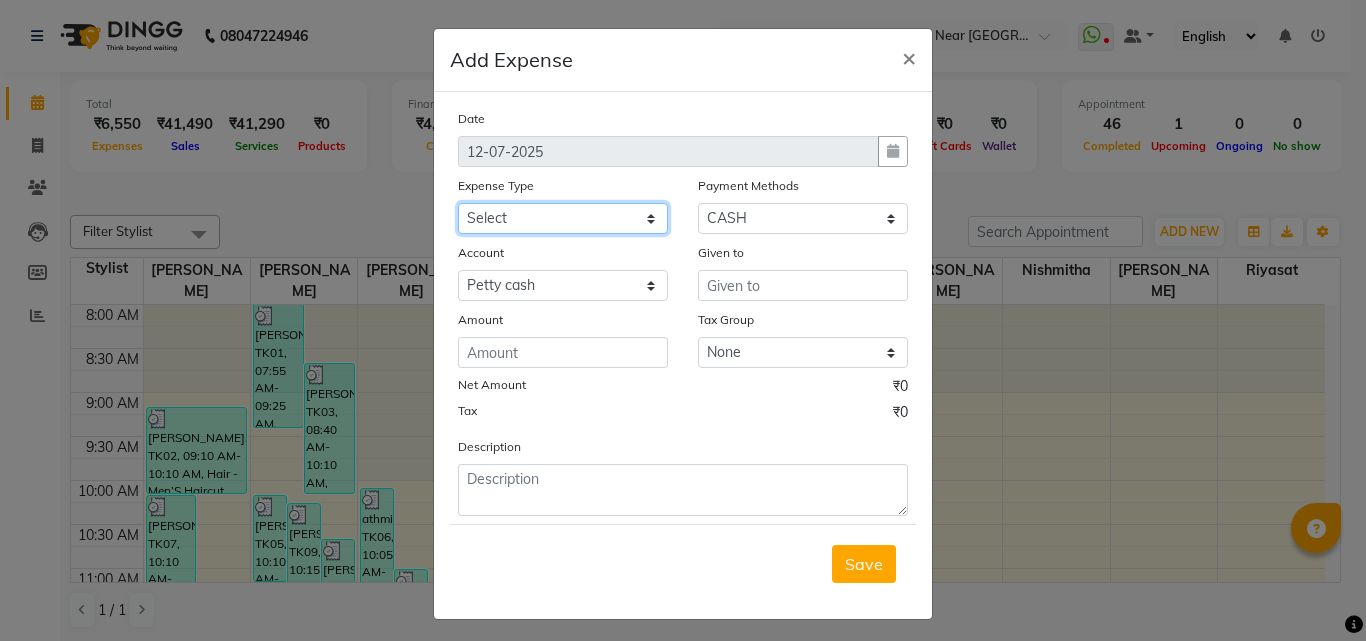 click on "Select [PERSON_NAME] [PERSON_NAME] [PERSON_NAME] Bank charges Cash transfer to bank Cash transfer to hub Client Snacks Clinical charges Govt fee House Exp Kaif Loan Repayment Maintenance Marketing Miscellaneous Nishmitha Other [PERSON_NAME] Pigmi [PERSON_NAME] Pigmi [PERSON_NAME] Pigmi VRS Previous month exp Product [PERSON_NAME] [PERSON_NAME] [PERSON_NAME] Maid Riyasat Salary Salon Equipment salon rent [PERSON_NAME] [PERSON_NAME] [PERSON_NAME] Staff Room Rent Staff Snacks Staff Tip [PERSON_NAME] Tax Utilities" 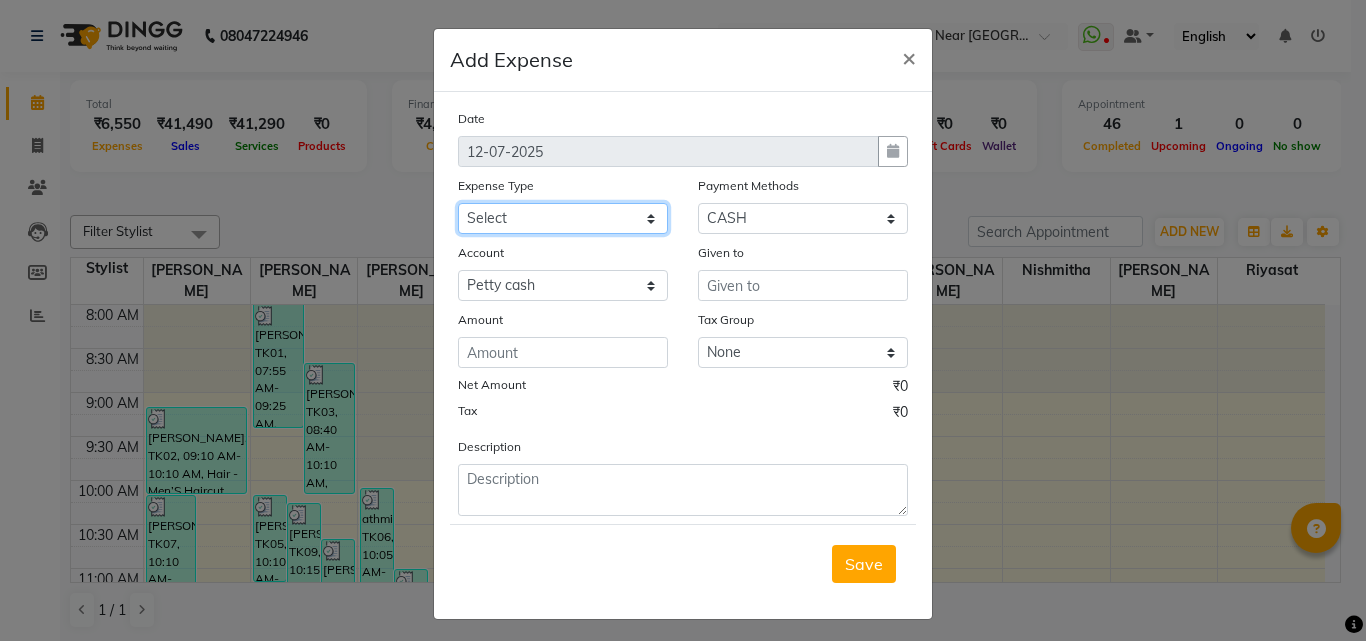 select on "5534" 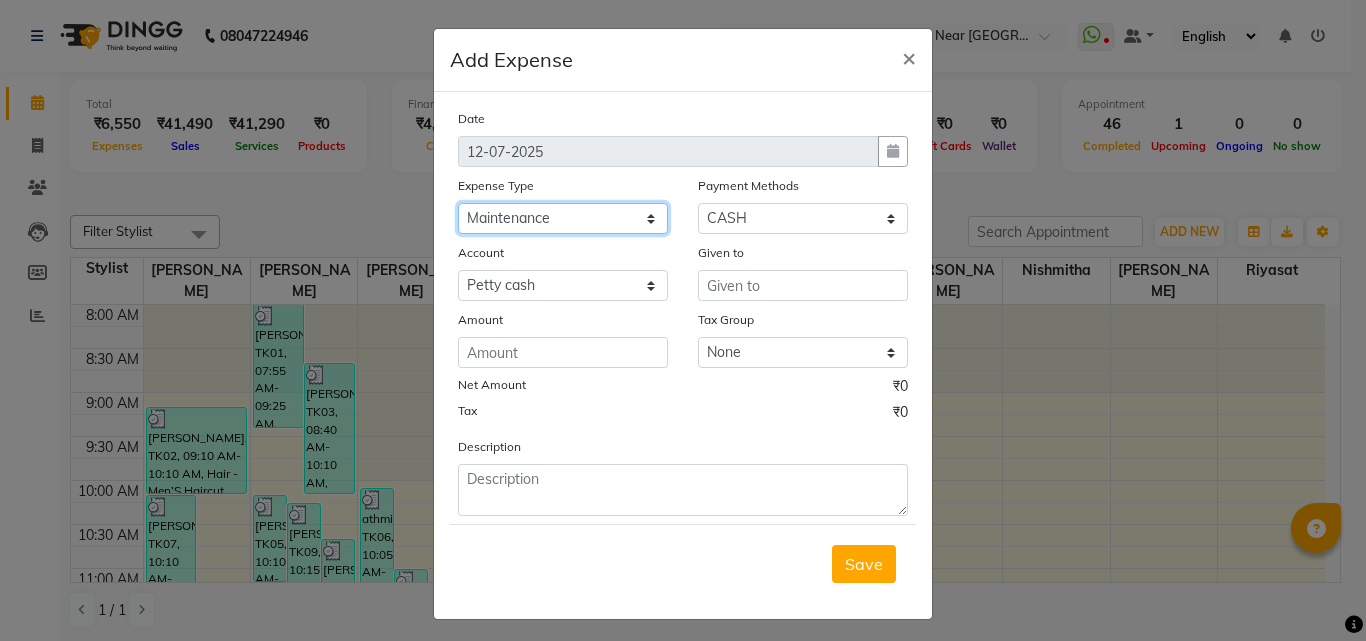 click on "Select [PERSON_NAME] [PERSON_NAME] [PERSON_NAME] Bank charges Cash transfer to bank Cash transfer to hub Client Snacks Clinical charges Govt fee House Exp Kaif Loan Repayment Maintenance Marketing Miscellaneous Nishmitha Other [PERSON_NAME] Pigmi [PERSON_NAME] Pigmi [PERSON_NAME] Pigmi VRS Previous month exp Product [PERSON_NAME] [PERSON_NAME] [PERSON_NAME] Maid Riyasat Salary Salon Equipment salon rent [PERSON_NAME] [PERSON_NAME] [PERSON_NAME] Staff Room Rent Staff Snacks Staff Tip [PERSON_NAME] Tax Utilities" 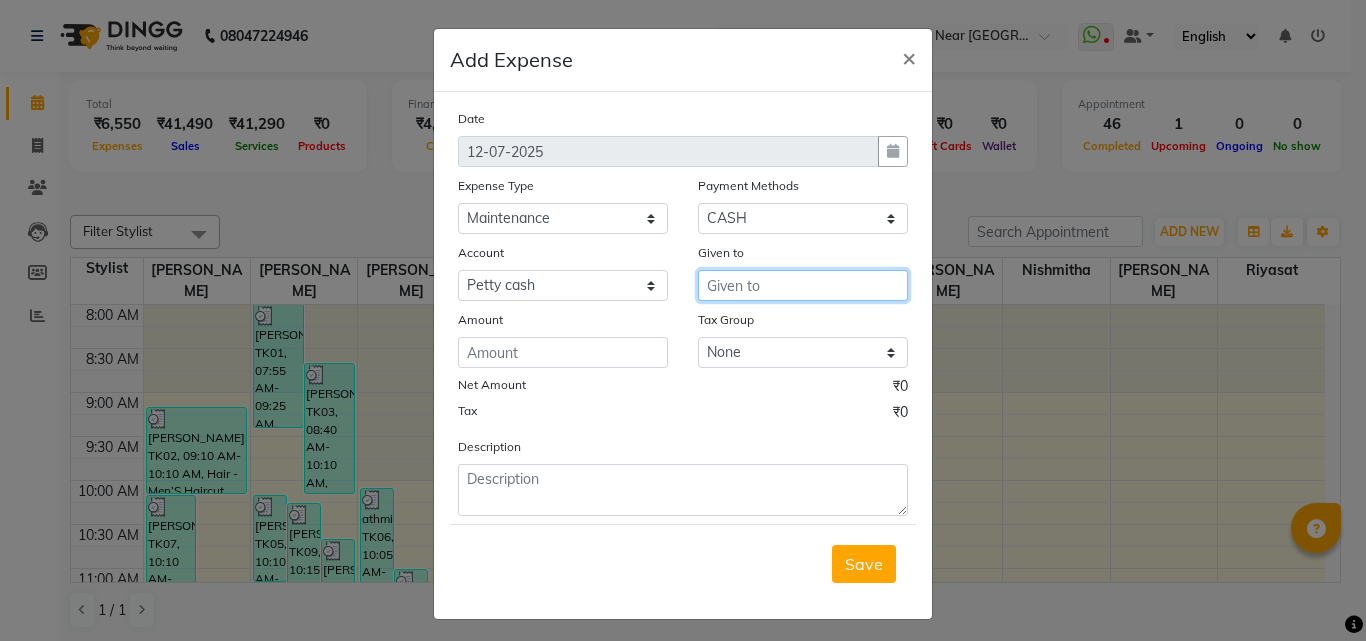 click at bounding box center (803, 285) 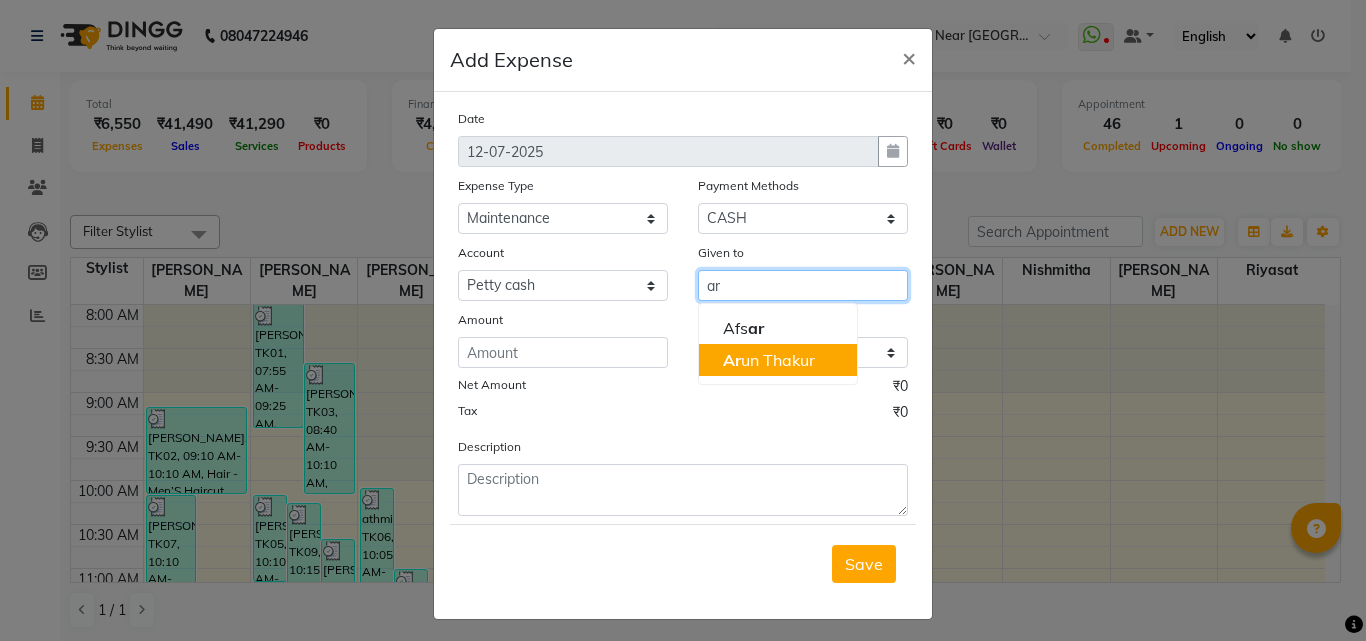 click on "Ar" 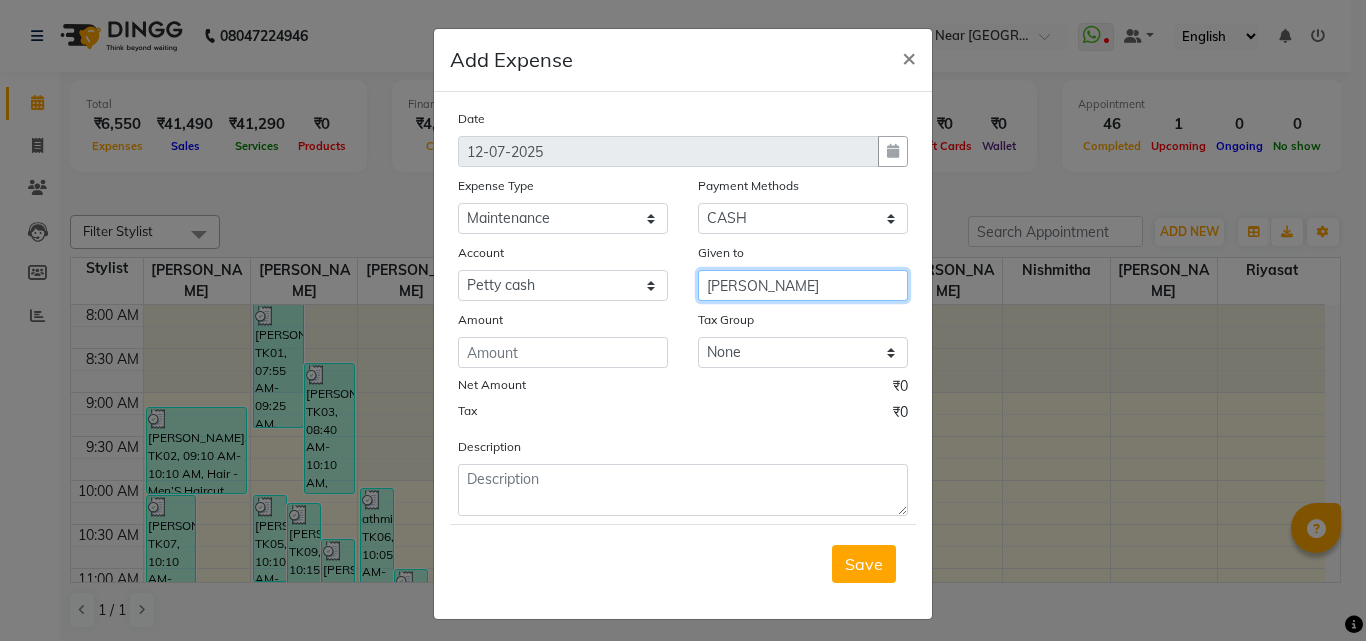 type on "[PERSON_NAME]" 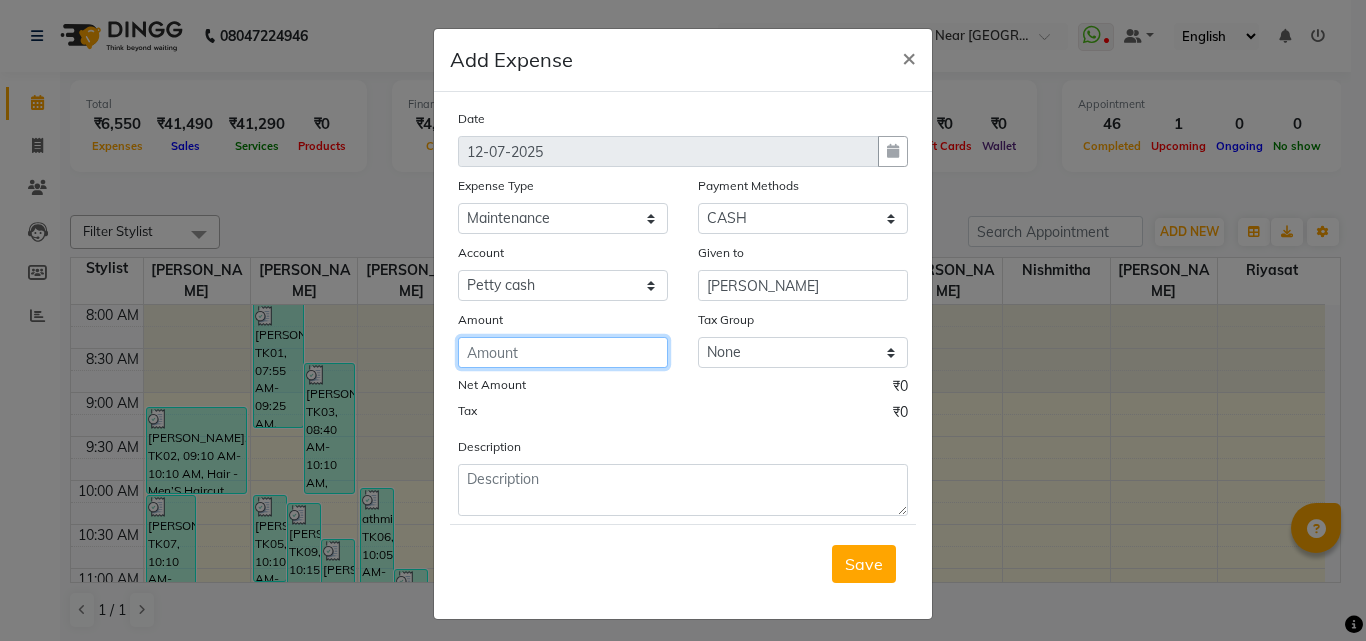 click 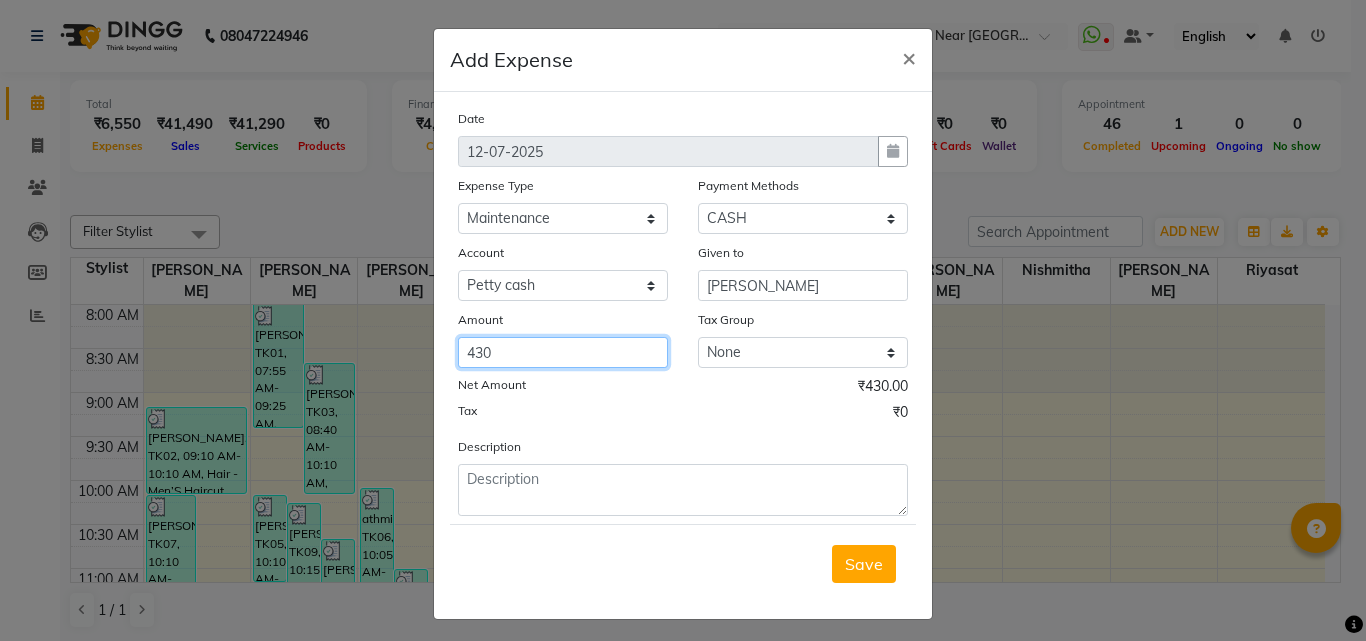 type on "430" 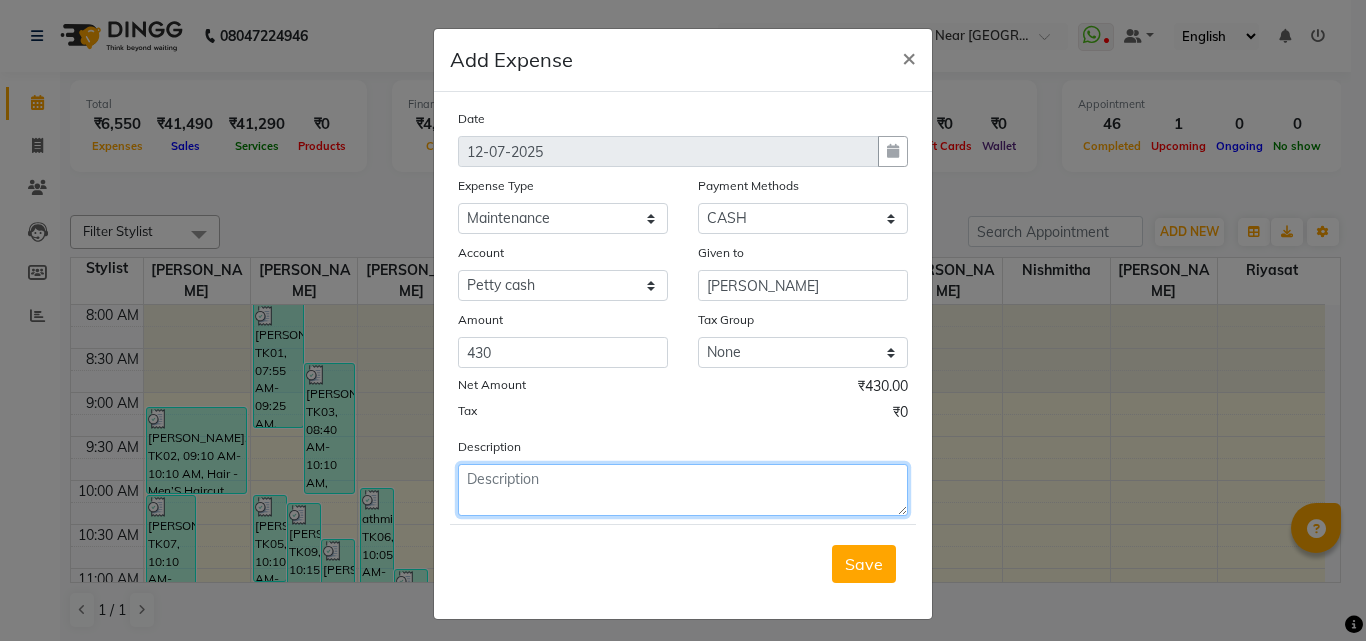 click 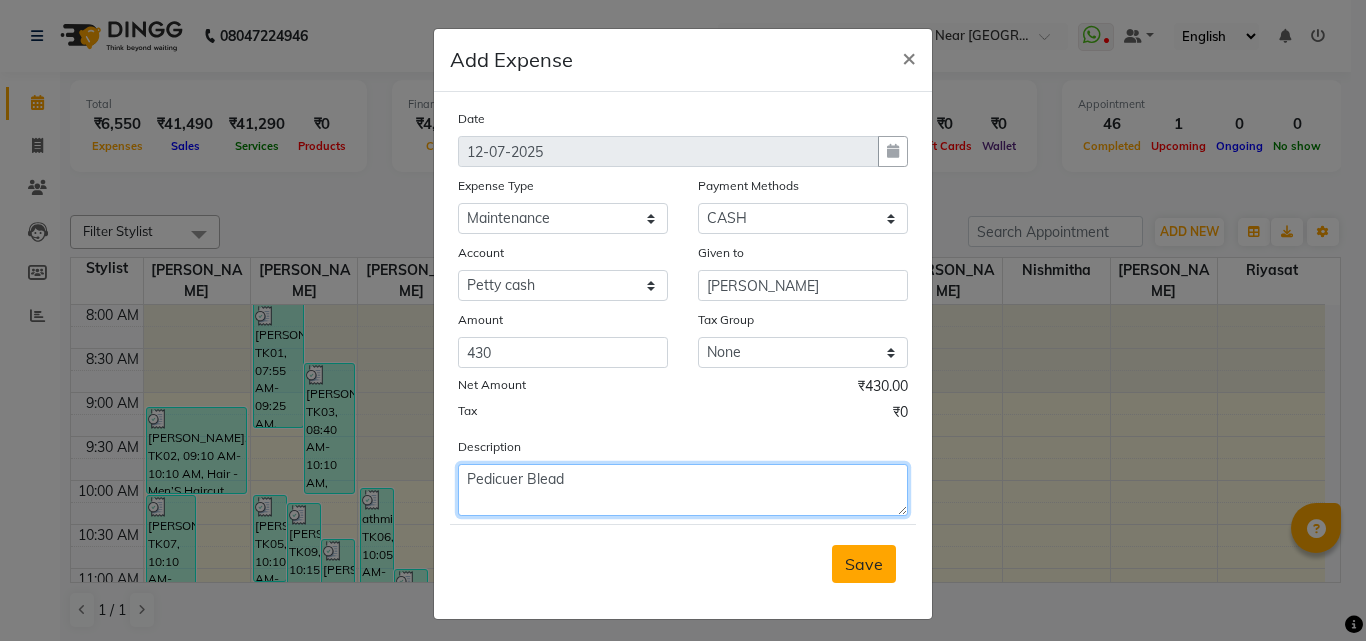 type on "Pedicuer Blead" 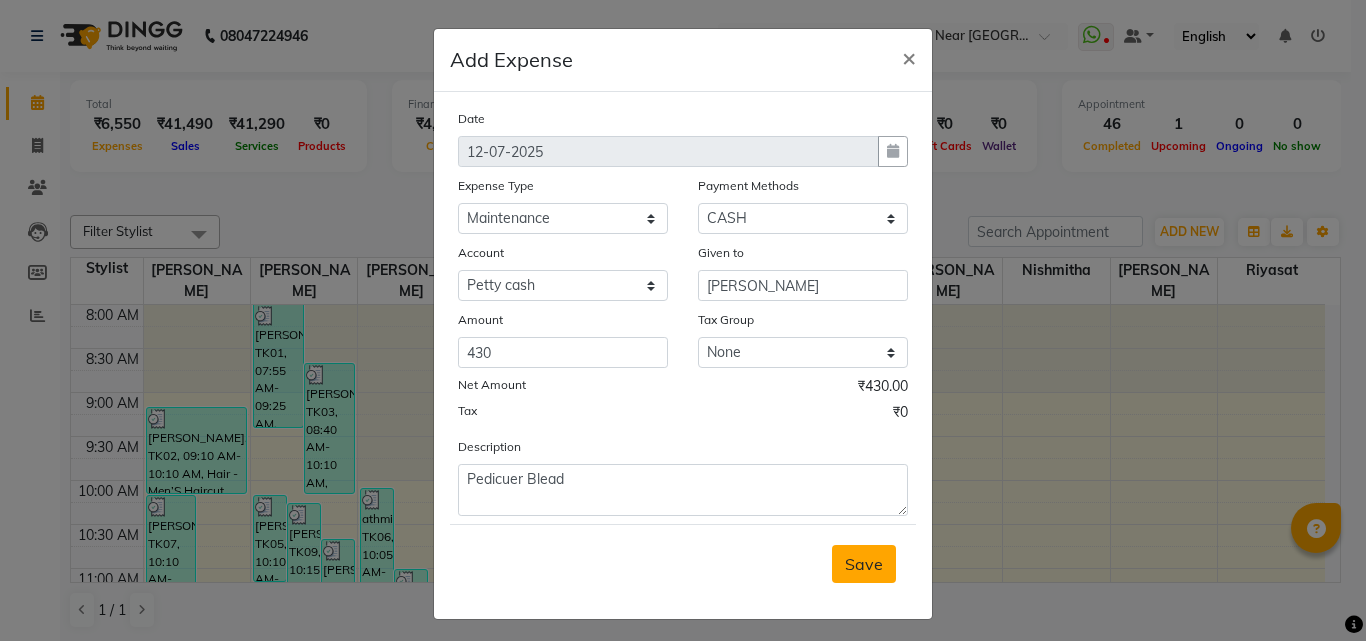 click on "Save" at bounding box center (864, 564) 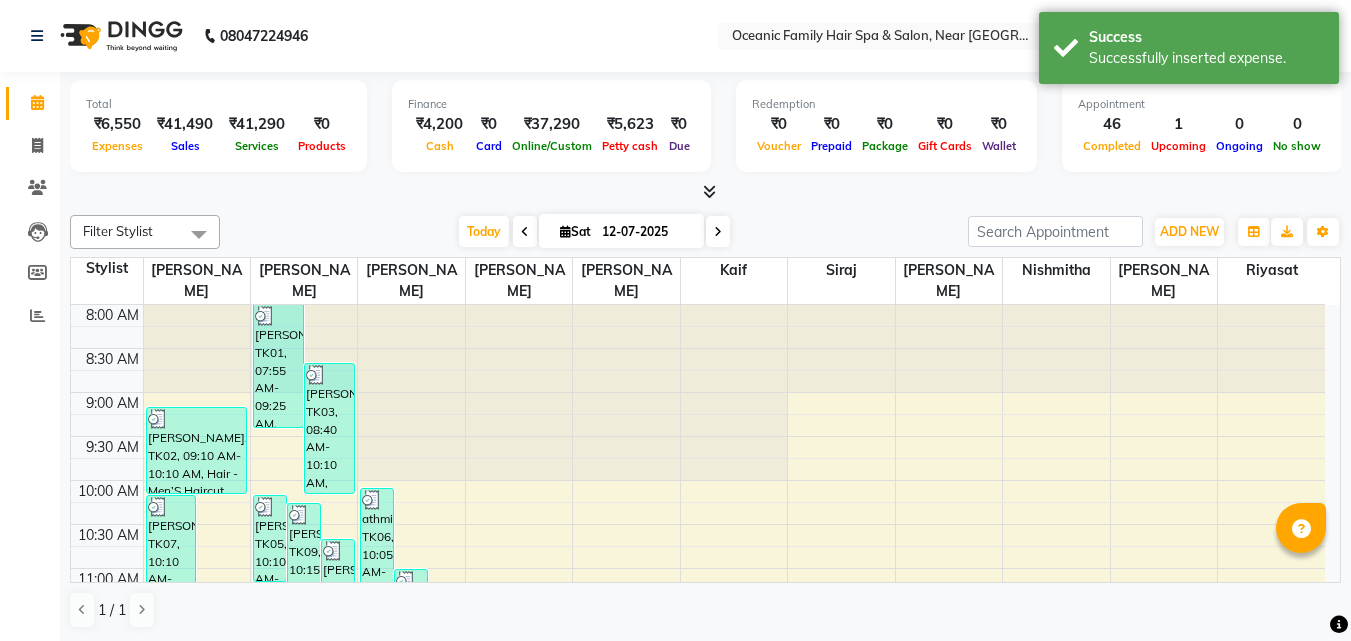 drag, startPoint x: 426, startPoint y: 31, endPoint x: 149, endPoint y: 121, distance: 291.25418 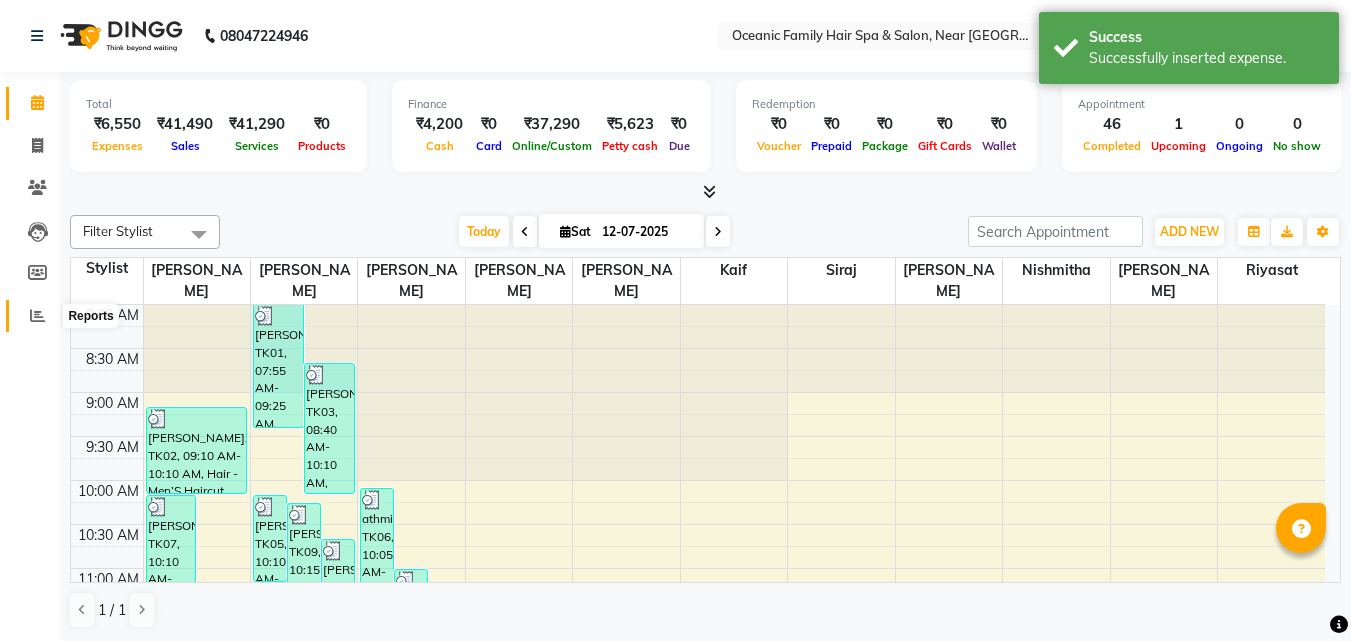 click 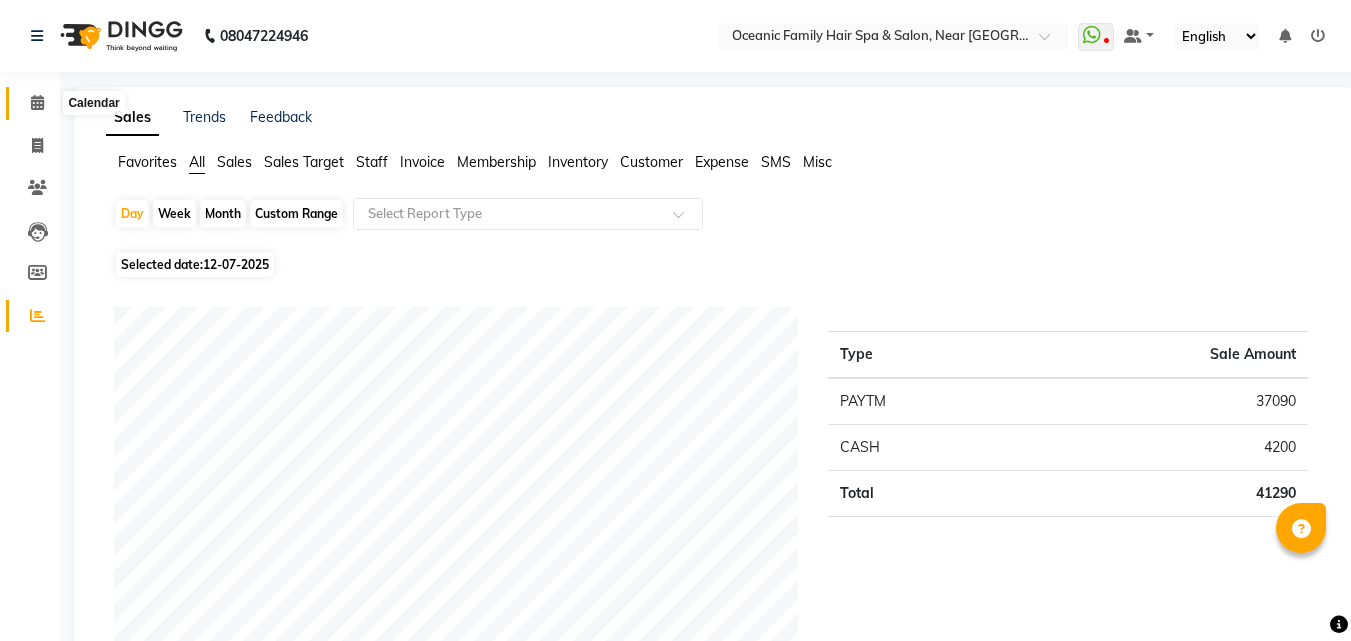 click 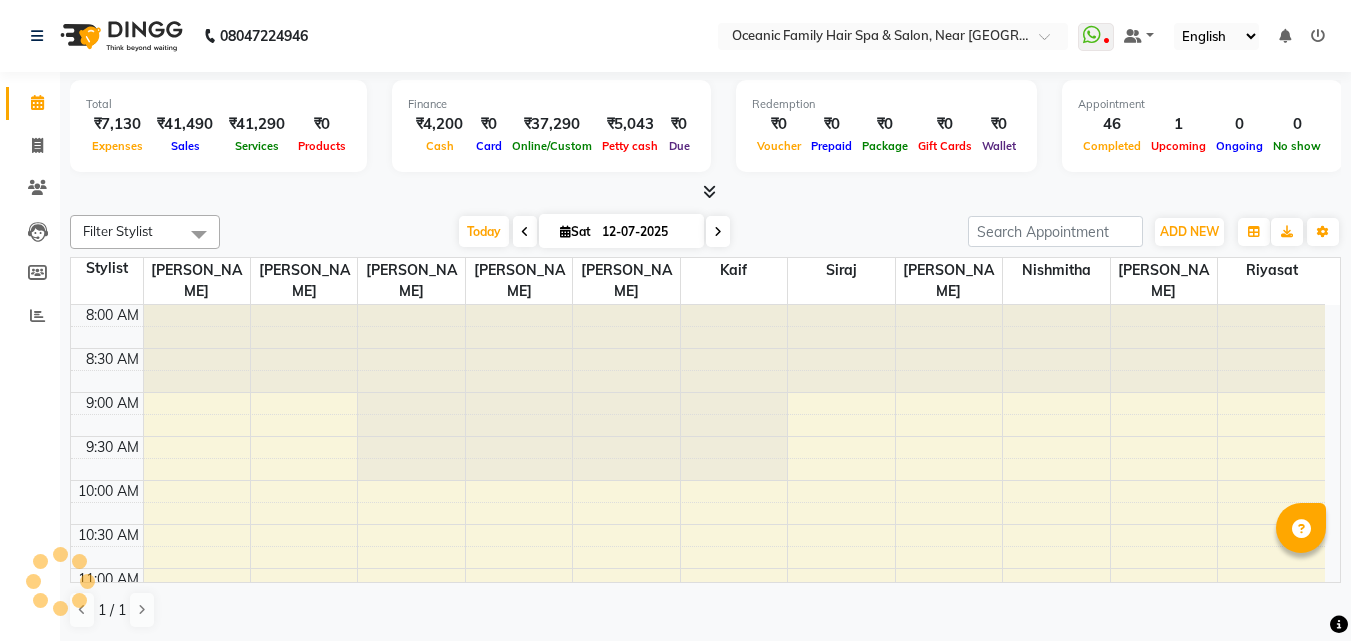 scroll, scrollTop: 916, scrollLeft: 0, axis: vertical 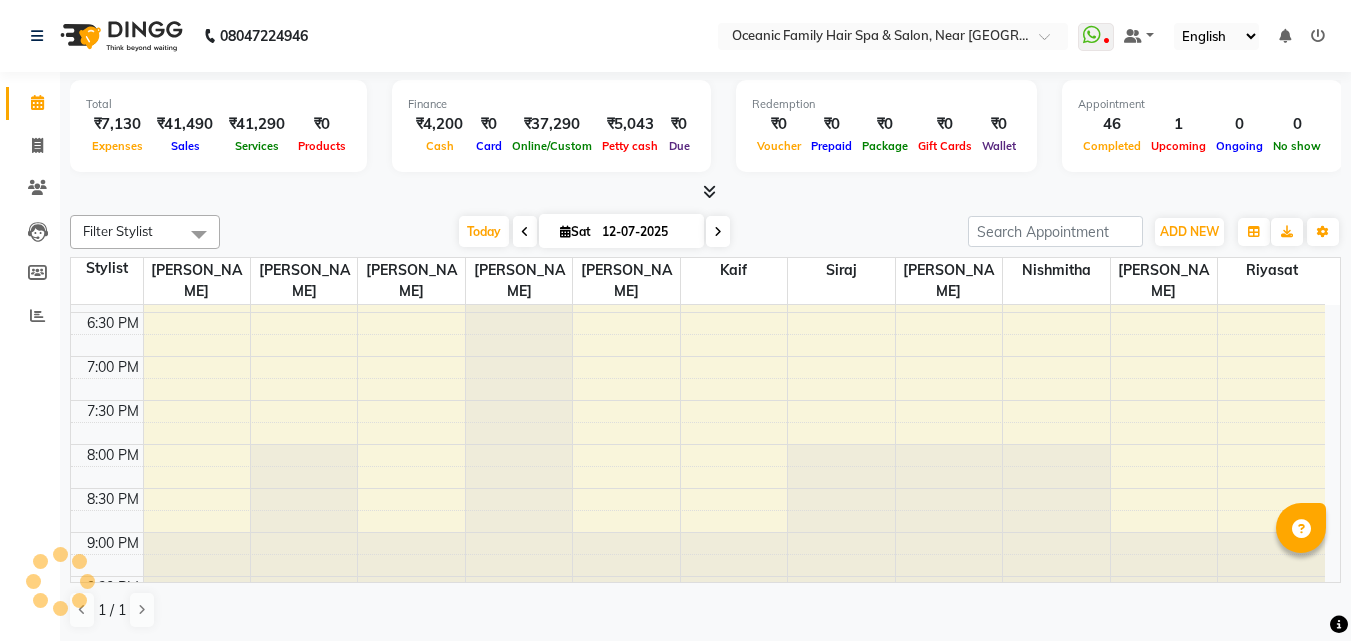 click on "08047224946 Select Location × Oceanic Family Hair Spa & Salon, Near [GEOGRAPHIC_DATA]  WhatsApp Status  ✕ Status:  Disconnected Most Recent Message: [DATE]     09:21 PM Recent Service Activity: [DATE]     08:52 AM  08047224946 Whatsapp Settings Default Panel My Panel English ENGLISH Español العربية मराठी हिंदी ગુજરાતી தமிழ் 中文 Notifications nothing to show" 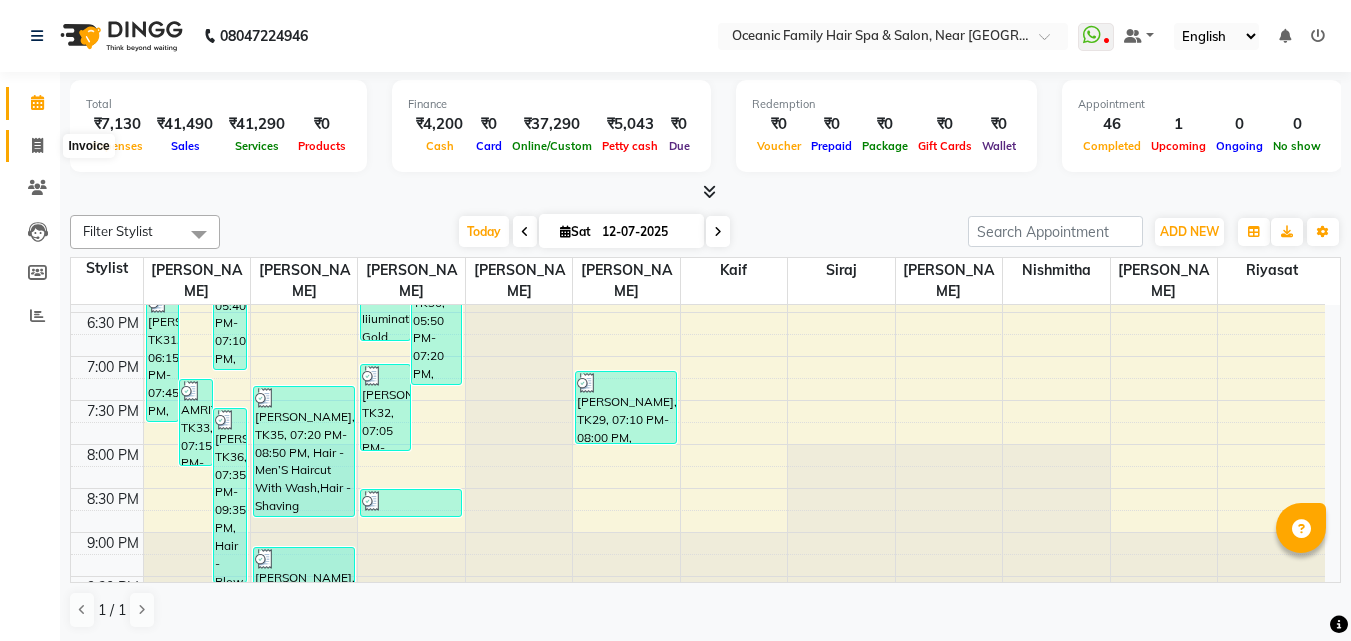 click 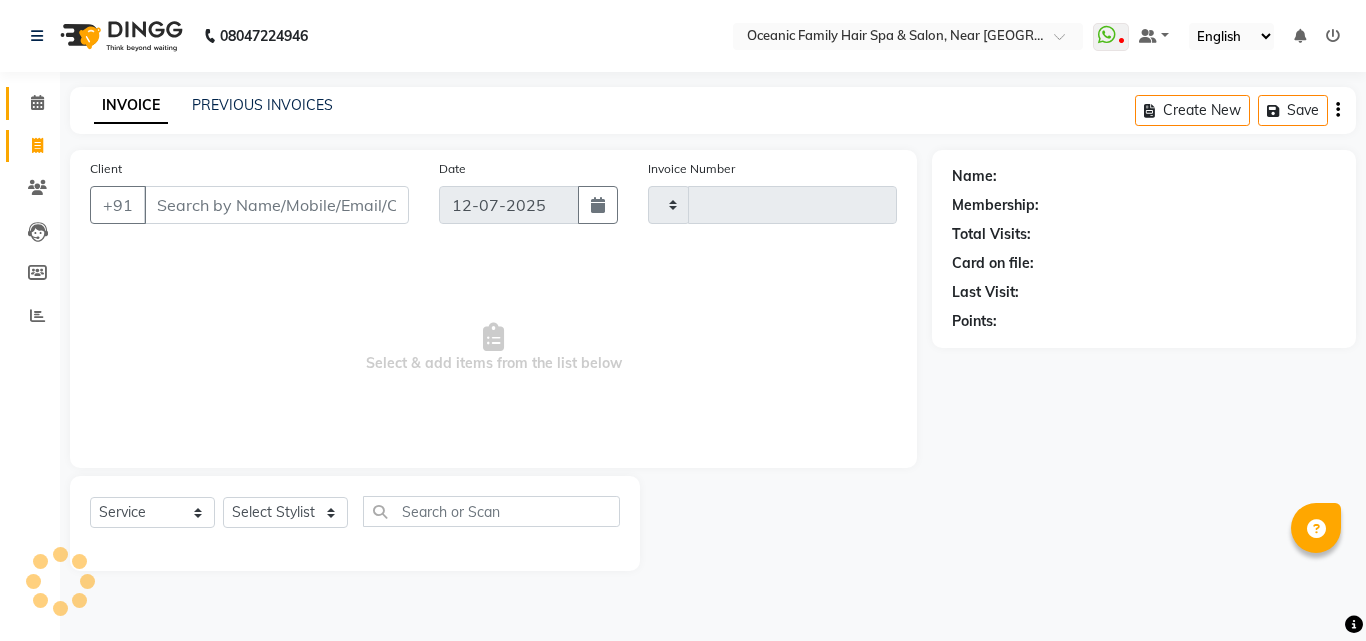 type on "2139" 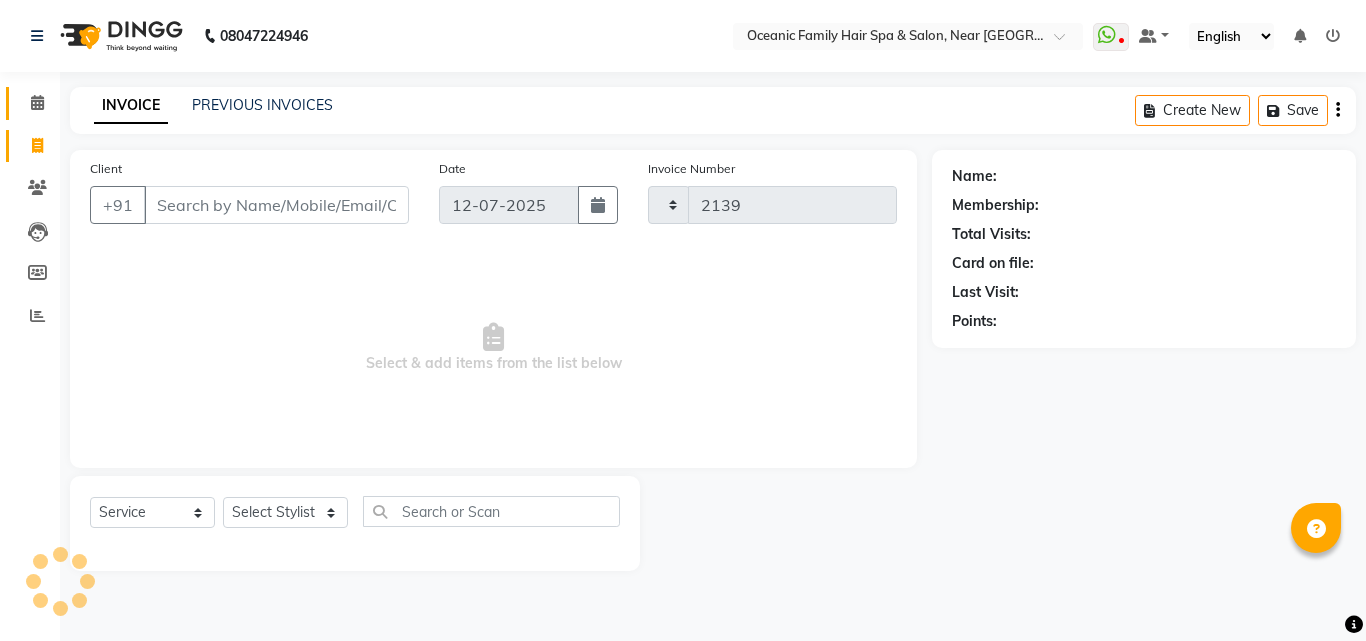 select on "4366" 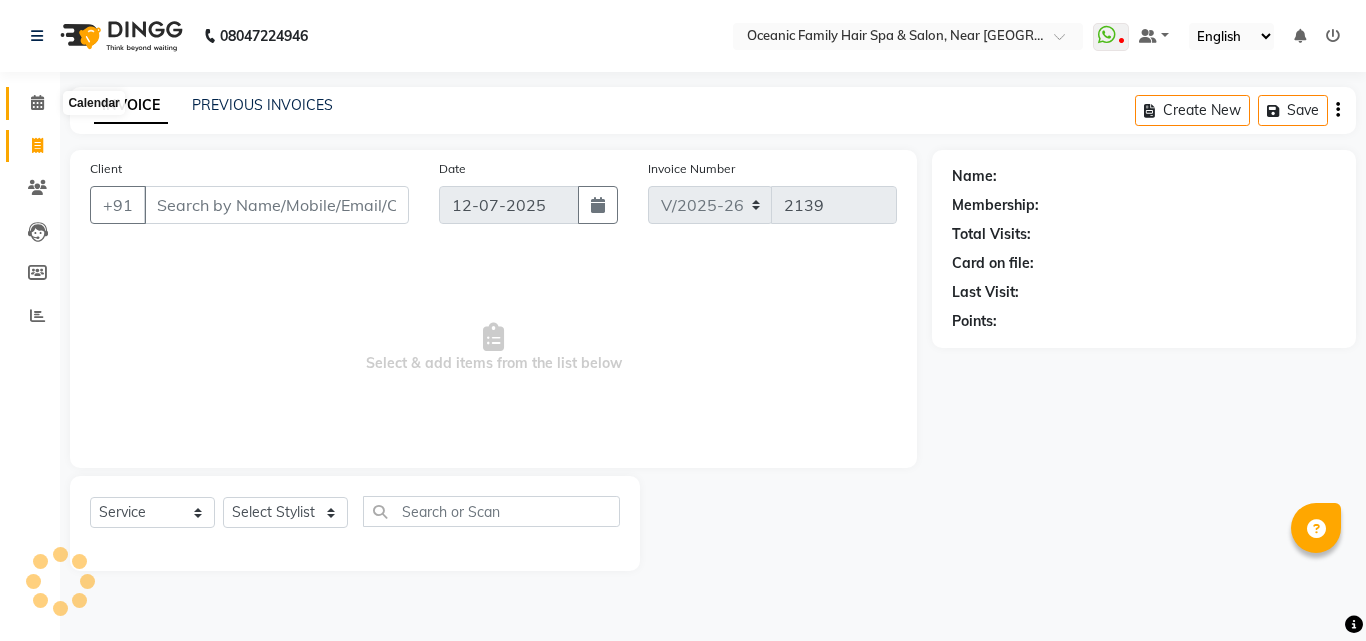 click 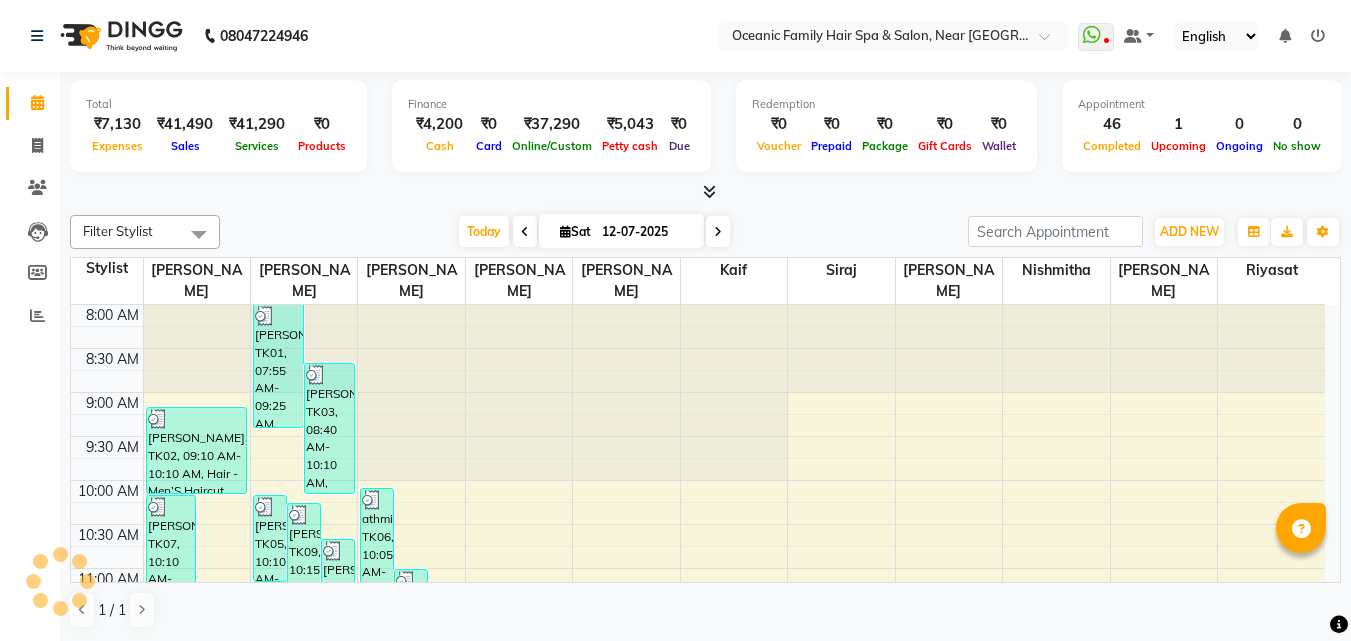 scroll, scrollTop: 0, scrollLeft: 0, axis: both 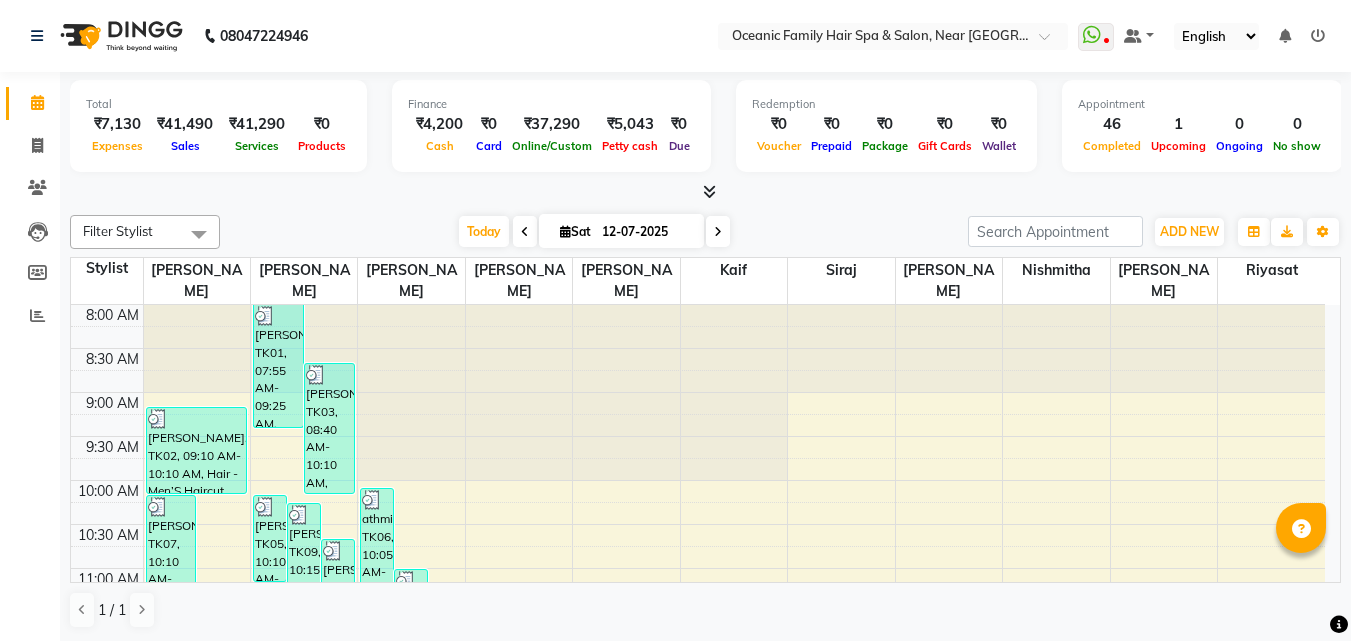 click on "08047224946 Select Location × Oceanic Family Hair Spa & Salon, Near [GEOGRAPHIC_DATA]  WhatsApp Status  ✕ Status:  Disconnected Most Recent Message: [DATE]     09:21 PM Recent Service Activity: [DATE]     08:52 AM  08047224946 Whatsapp Settings Default Panel My Panel English ENGLISH Español العربية मराठी हिंदी ગુજરાતી தமிழ் 中文 Notifications nothing to show" 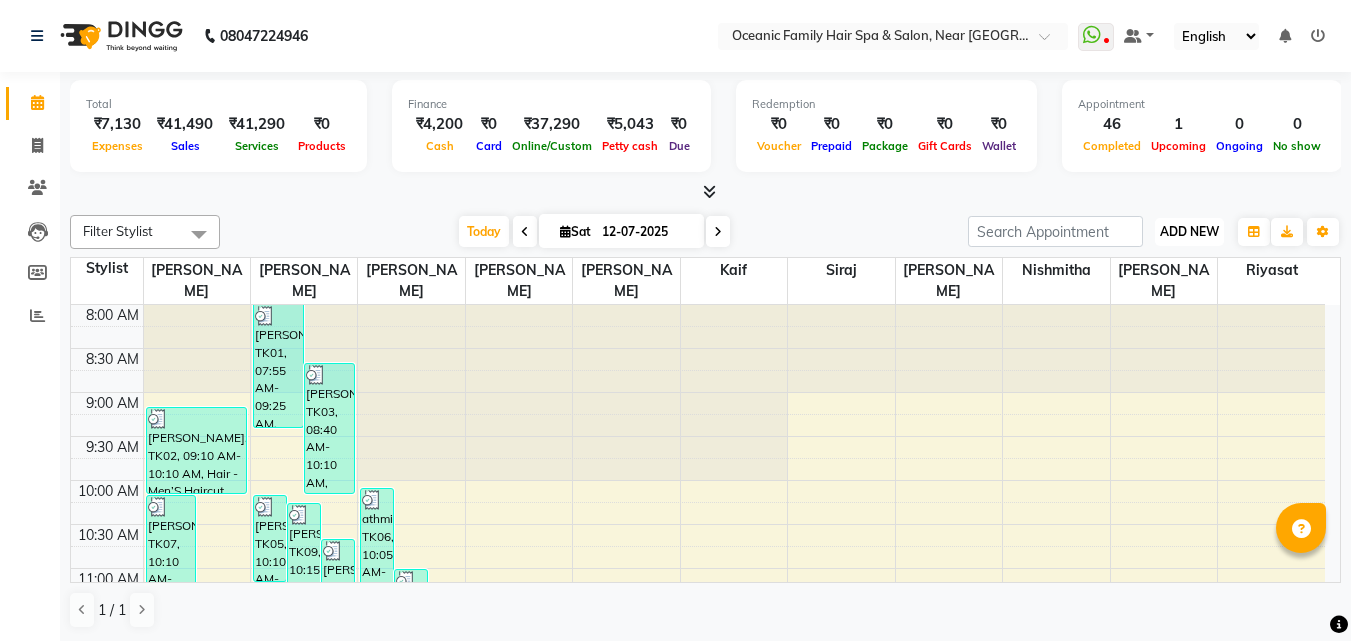 click on "ADD NEW" at bounding box center [1189, 231] 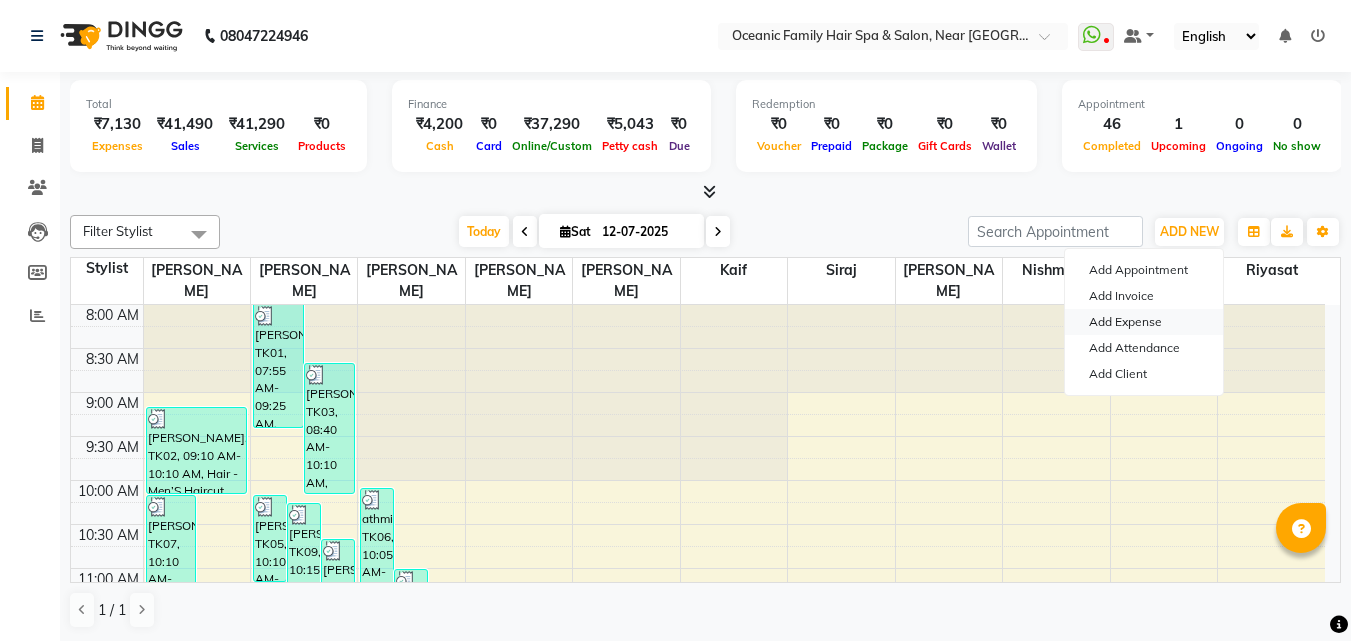click on "Add Expense" at bounding box center [1144, 322] 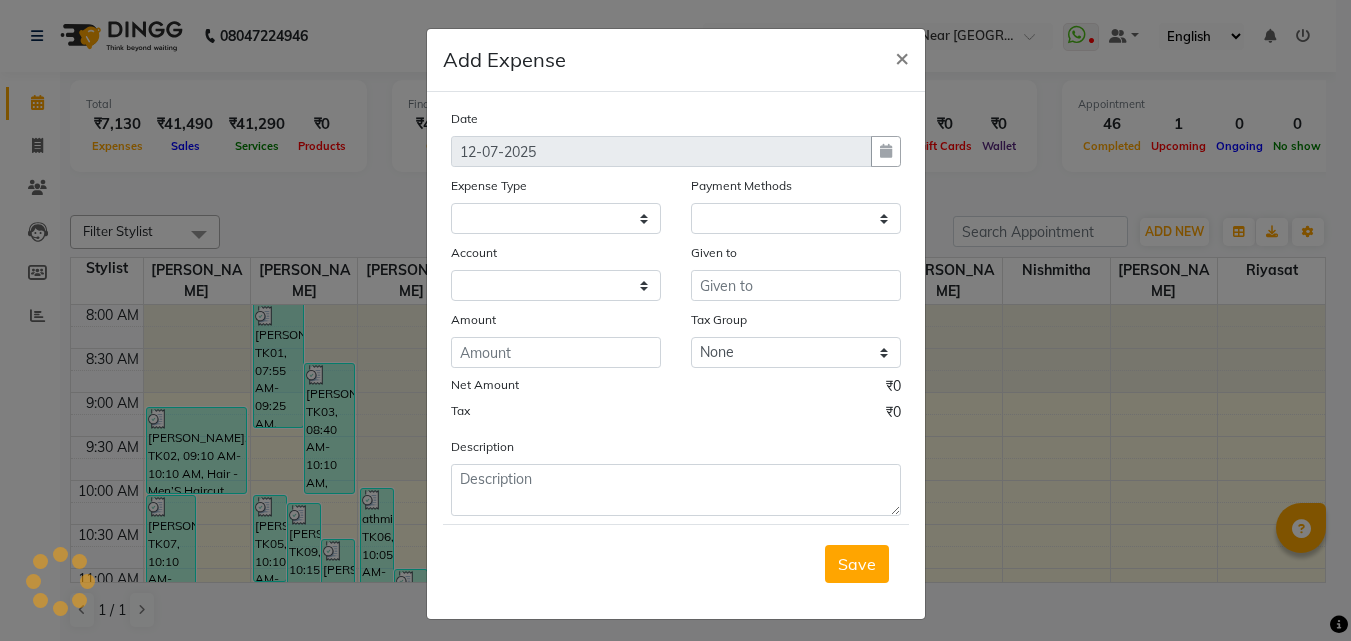 select 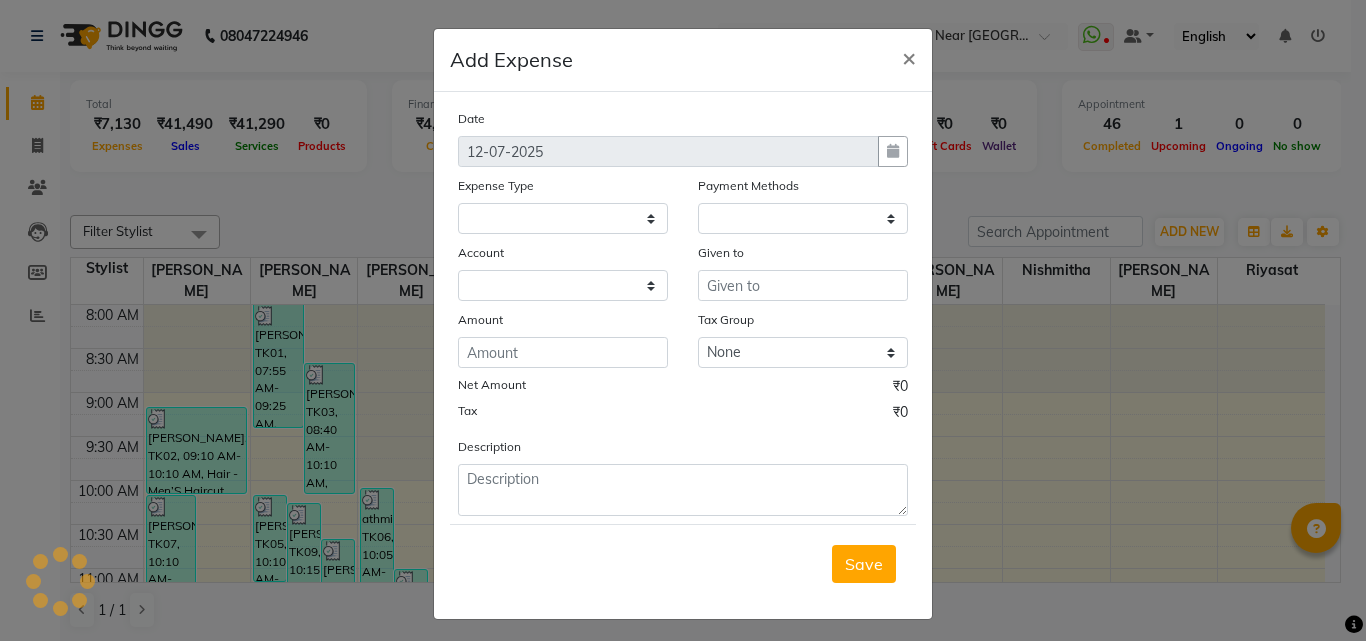 select on "1" 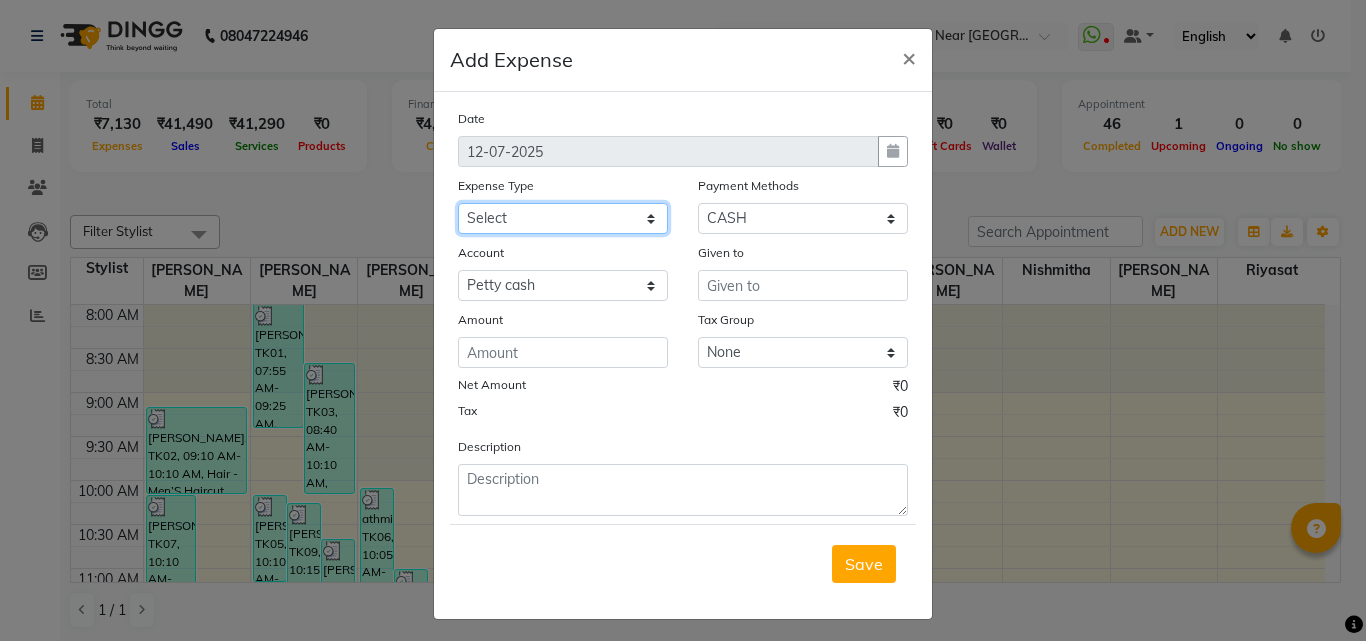 click on "Select [PERSON_NAME] [PERSON_NAME] [PERSON_NAME] Bank charges Cash transfer to bank Cash transfer to hub Client Snacks Clinical charges Govt fee House Exp Kaif Loan Repayment Maintenance Marketing Miscellaneous Nishmitha Other [PERSON_NAME] Pigmi [PERSON_NAME] Pigmi [PERSON_NAME] Pigmi VRS Previous month exp Product [PERSON_NAME] [PERSON_NAME] [PERSON_NAME] Maid Riyasat Salary Salon Equipment salon rent [PERSON_NAME] [PERSON_NAME] [PERSON_NAME] Staff Room Rent Staff Snacks Staff Tip [PERSON_NAME] Tax Utilities" 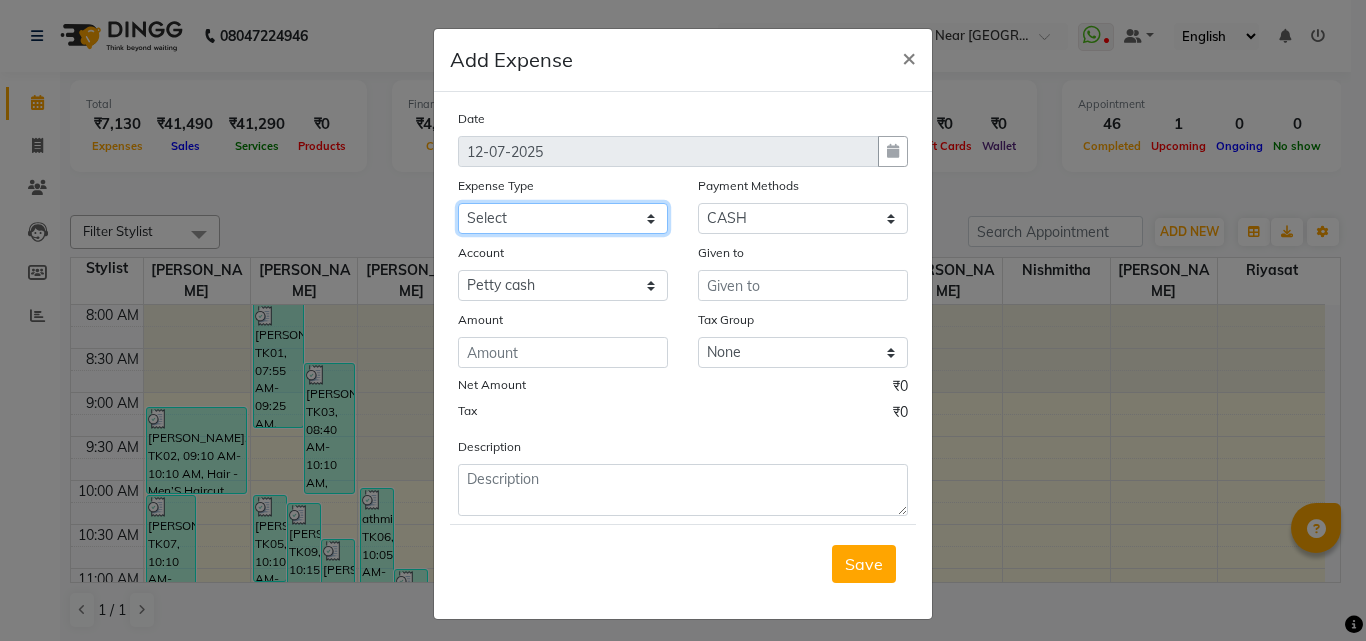 select on "5590" 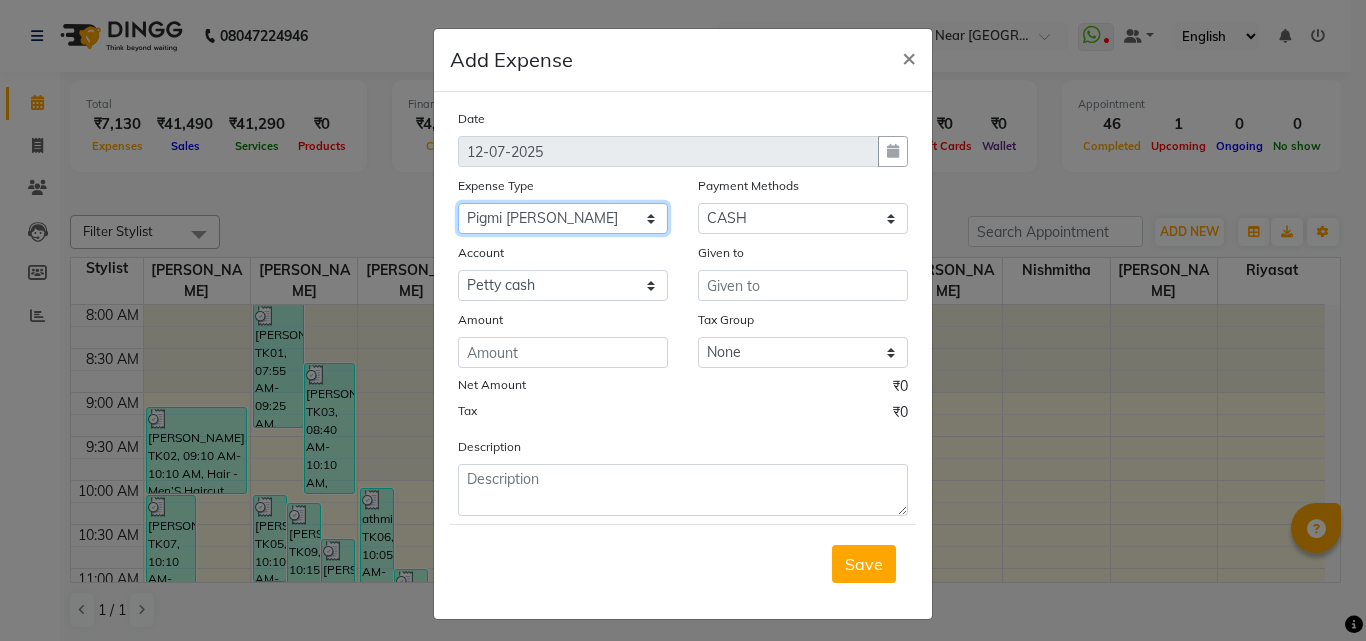 click on "Select [PERSON_NAME] [PERSON_NAME] [PERSON_NAME] Bank charges Cash transfer to bank Cash transfer to hub Client Snacks Clinical charges Govt fee House Exp Kaif Loan Repayment Maintenance Marketing Miscellaneous Nishmitha Other [PERSON_NAME] Pigmi [PERSON_NAME] Pigmi [PERSON_NAME] Pigmi VRS Previous month exp Product [PERSON_NAME] [PERSON_NAME] [PERSON_NAME] Maid Riyasat Salary Salon Equipment salon rent [PERSON_NAME] [PERSON_NAME] [PERSON_NAME] Staff Room Rent Staff Snacks Staff Tip [PERSON_NAME] Tax Utilities" 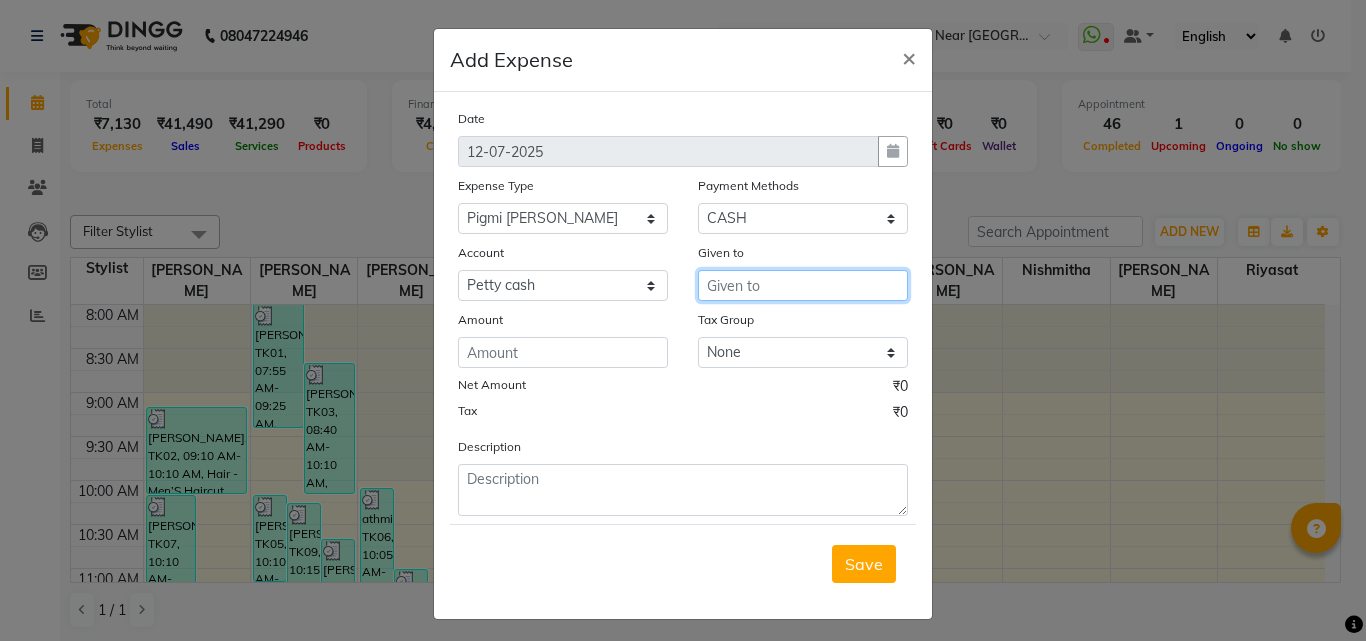 click at bounding box center [803, 285] 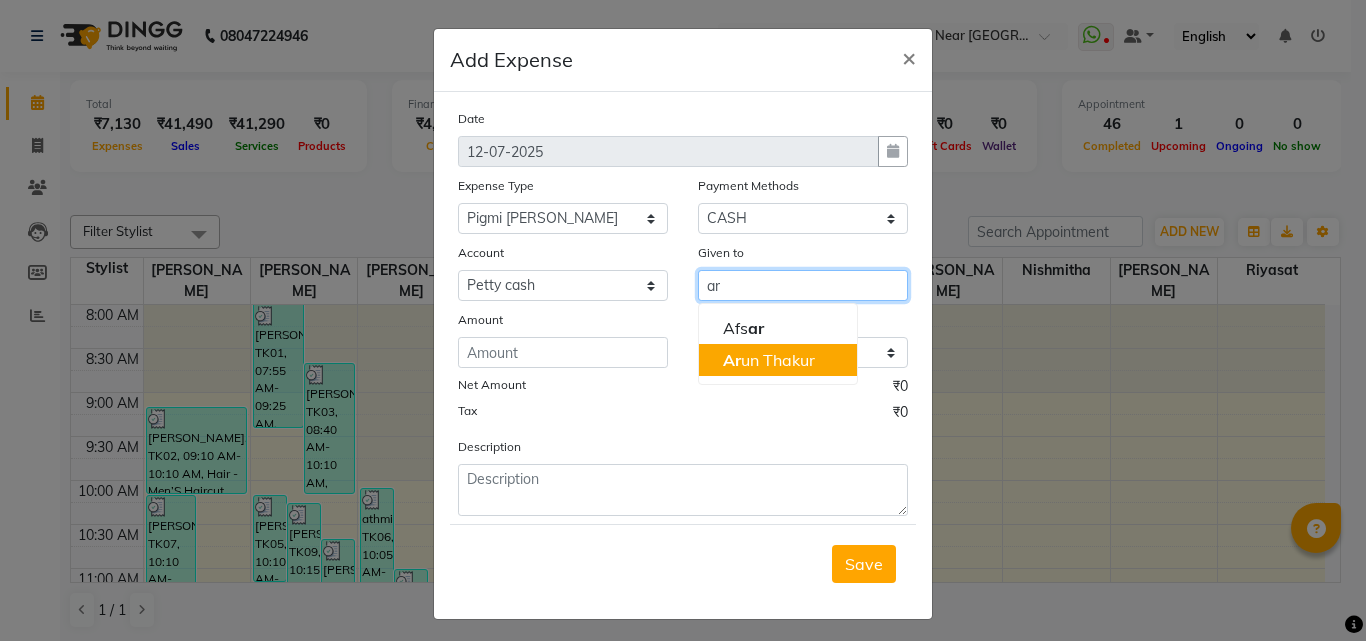 click on "Ar un Thakur" at bounding box center [769, 360] 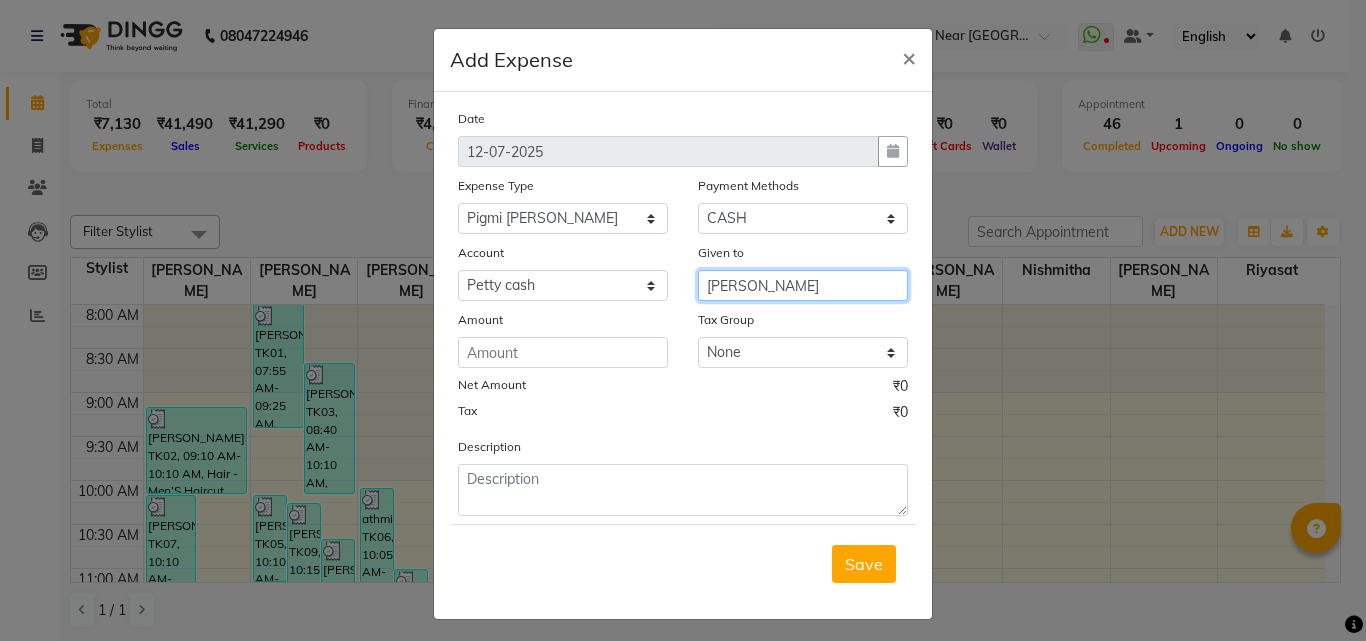 type on "[PERSON_NAME]" 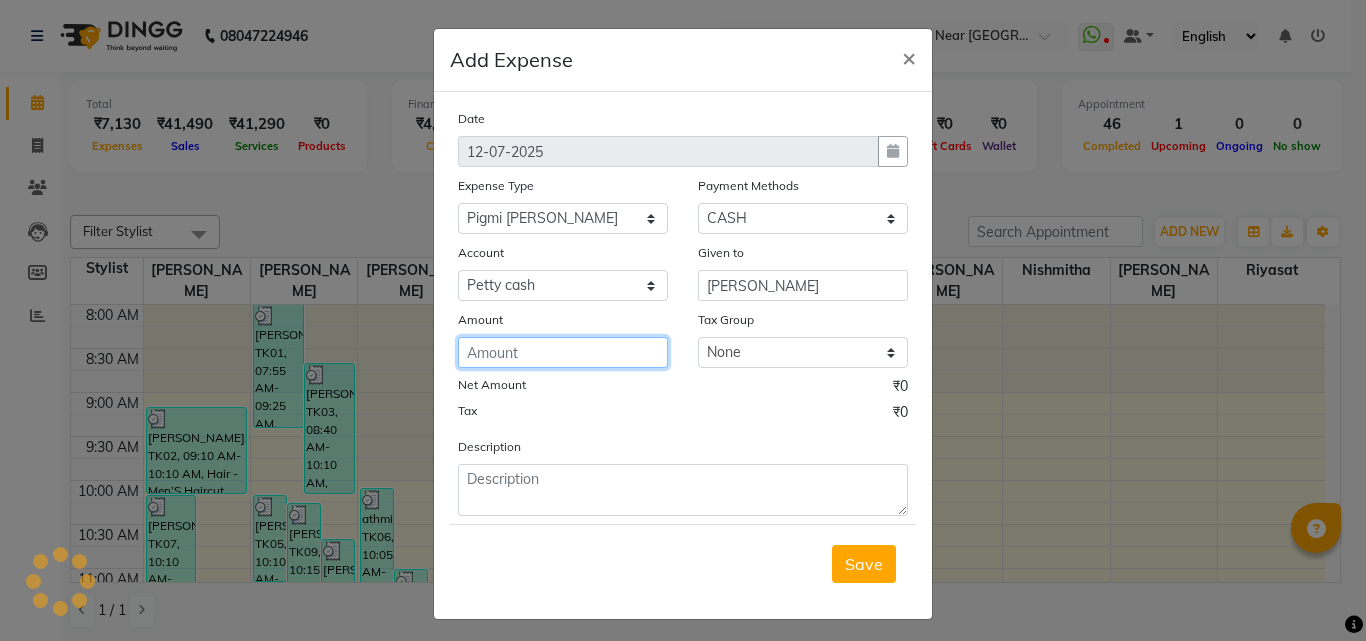 click 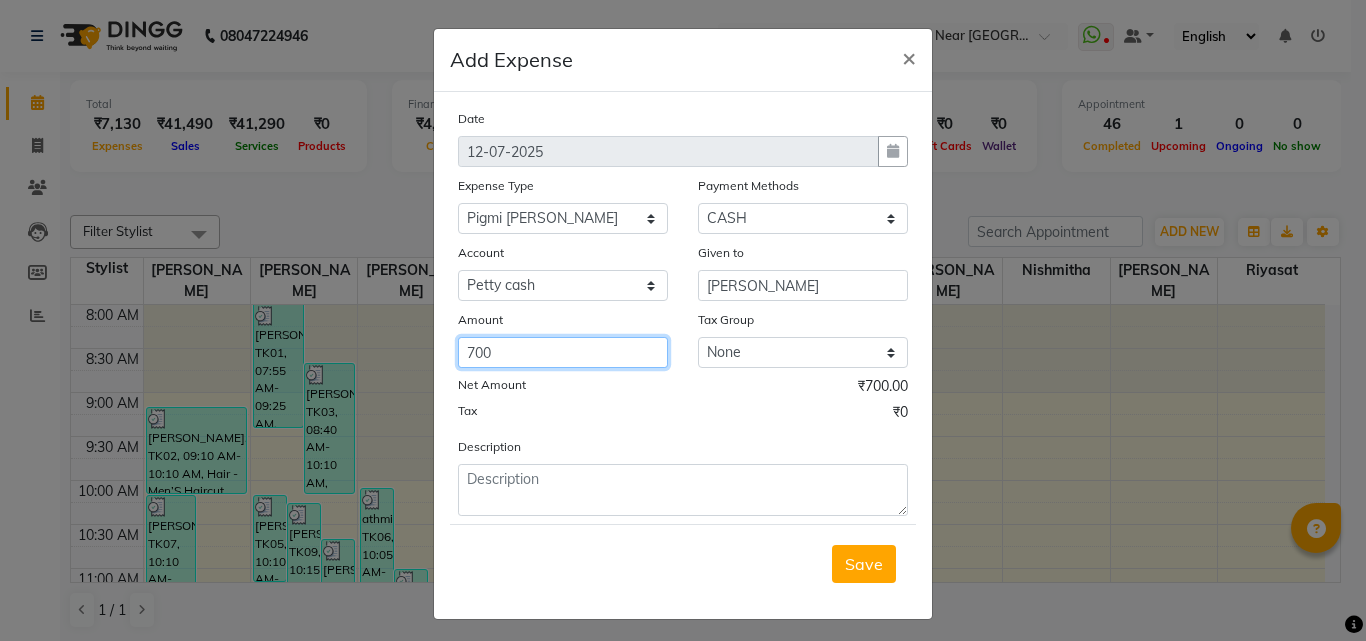 type on "700" 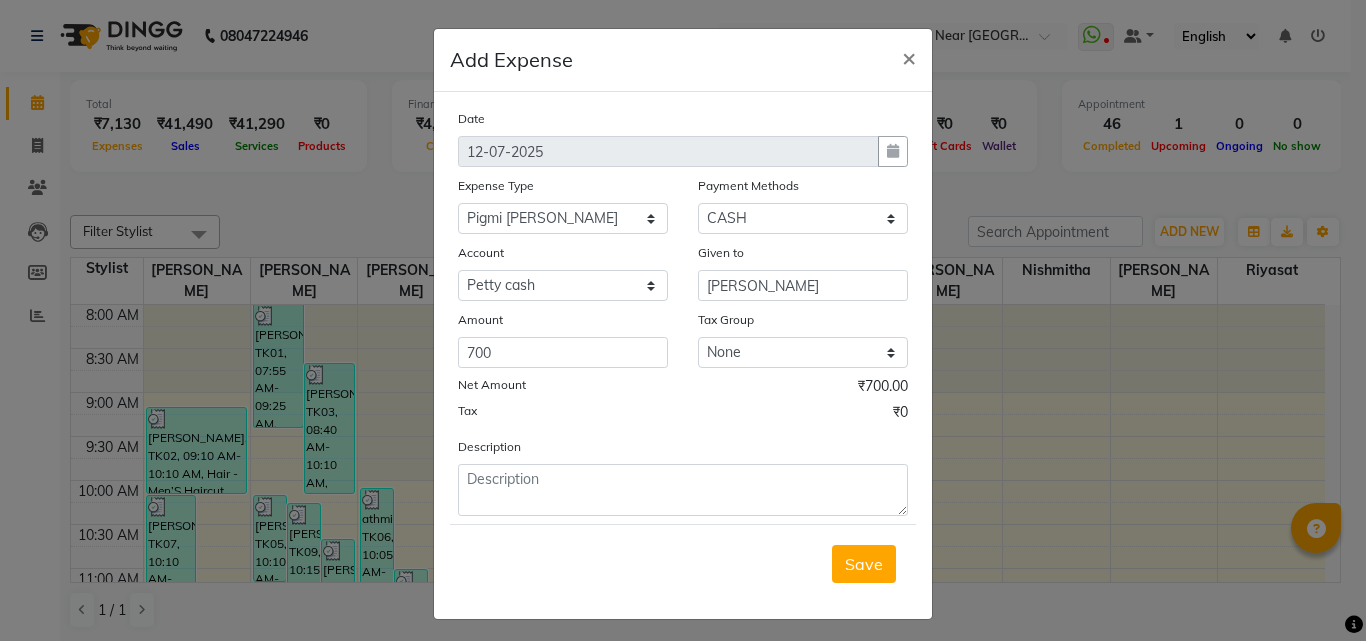 click on "Tax ₹0" 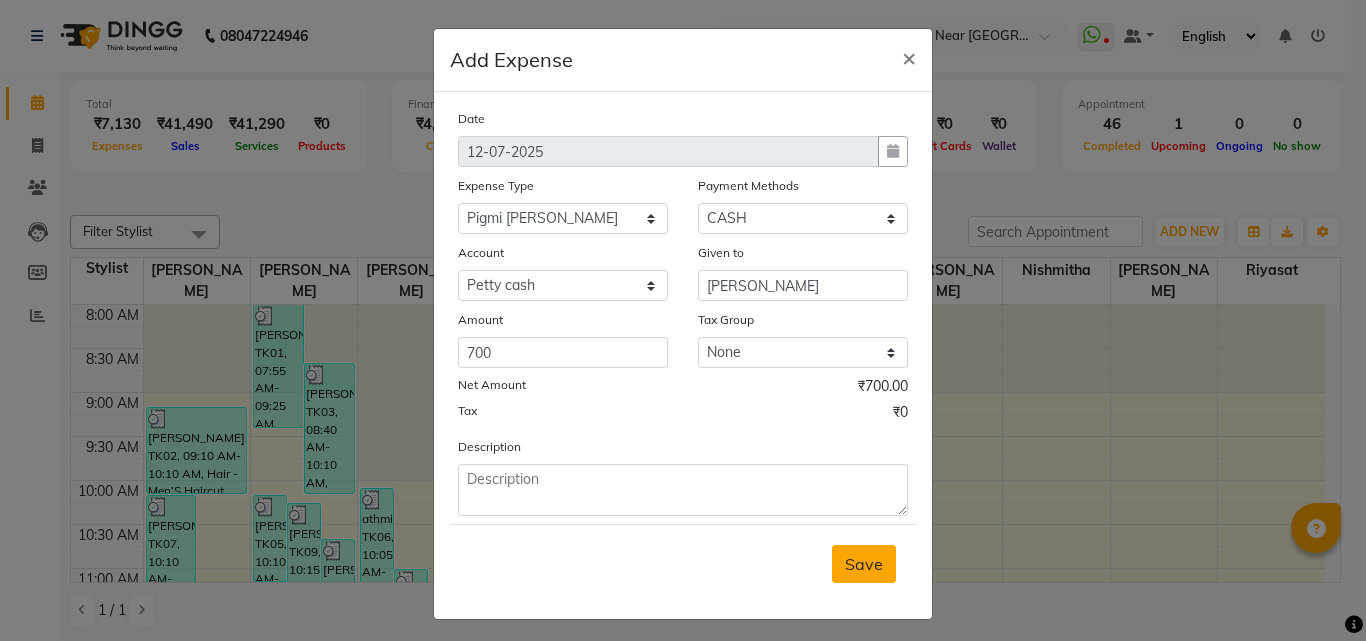 click on "Save" at bounding box center (864, 564) 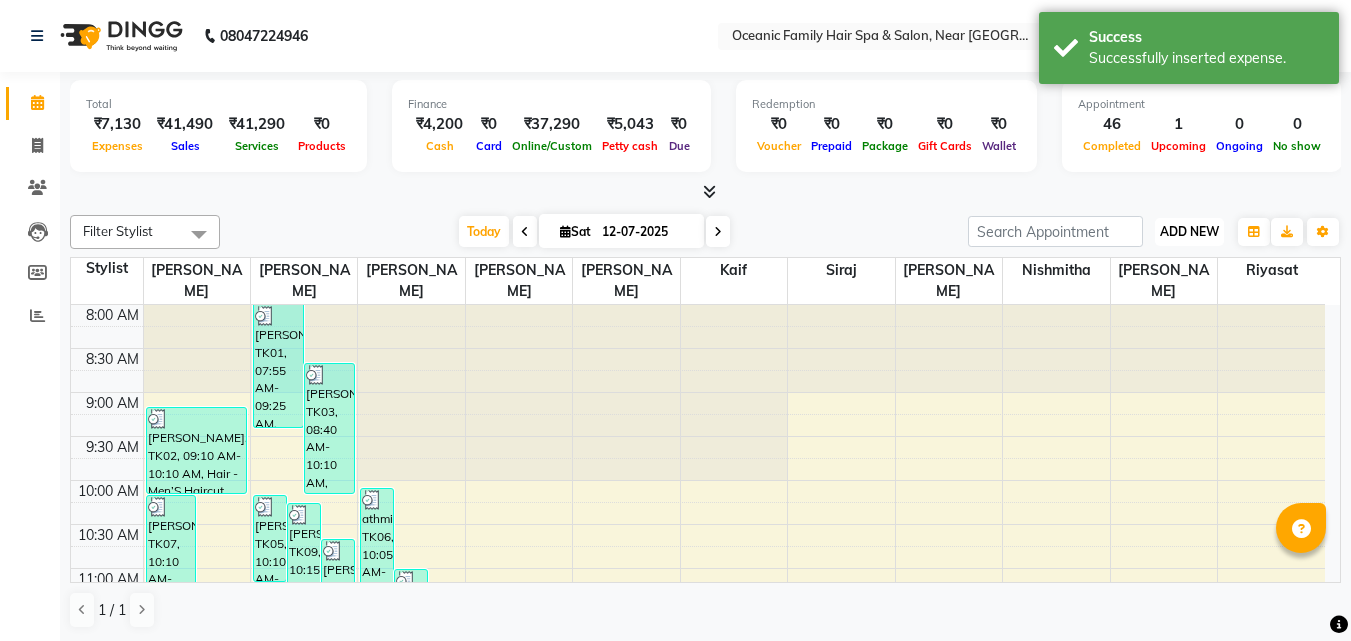 click on "ADD NEW" at bounding box center (1189, 231) 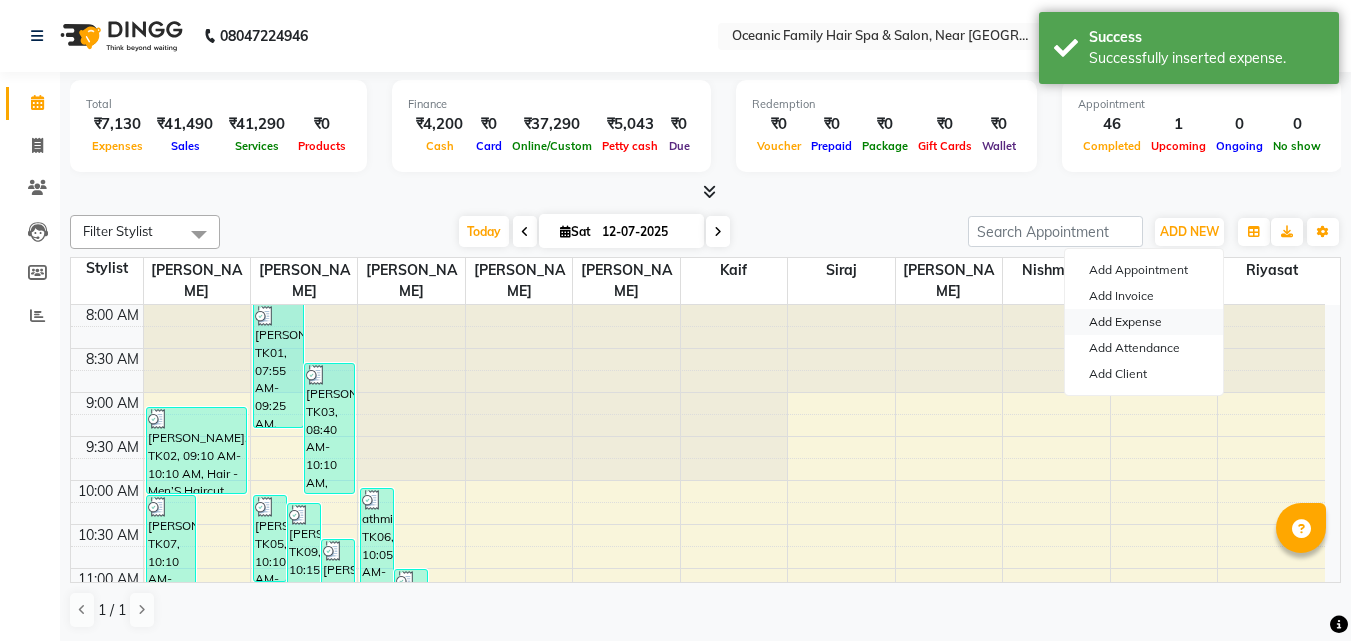 click on "Add Expense" at bounding box center (1144, 322) 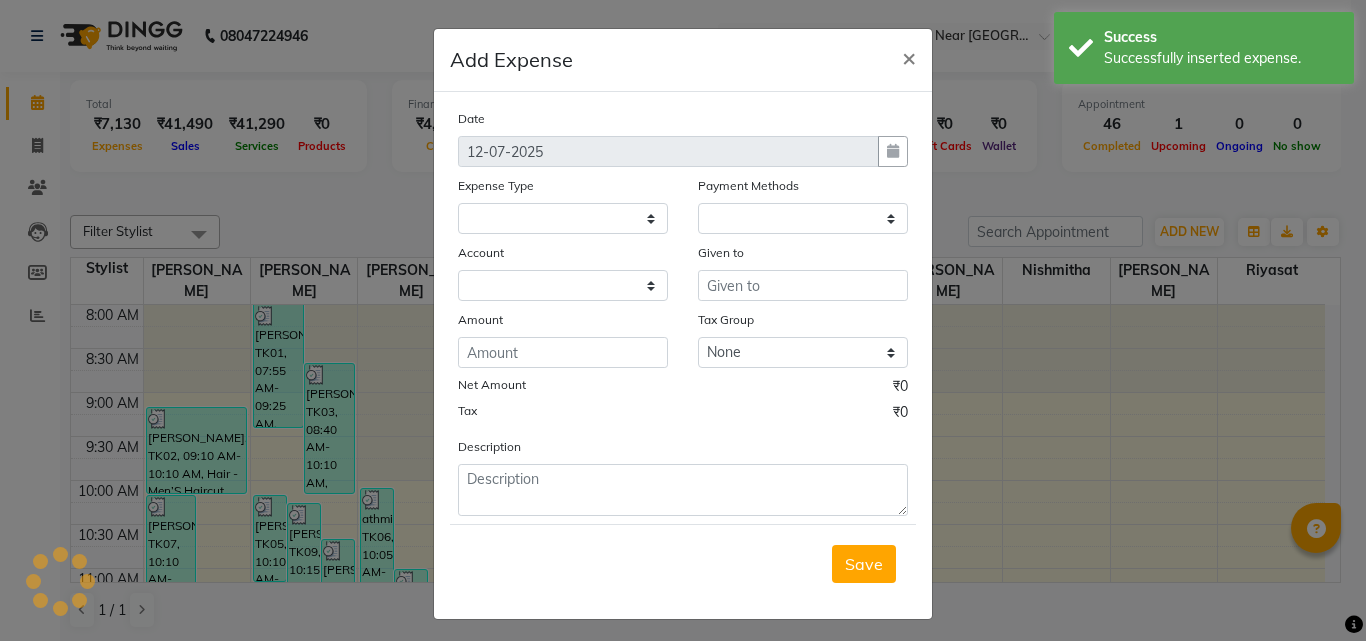 select 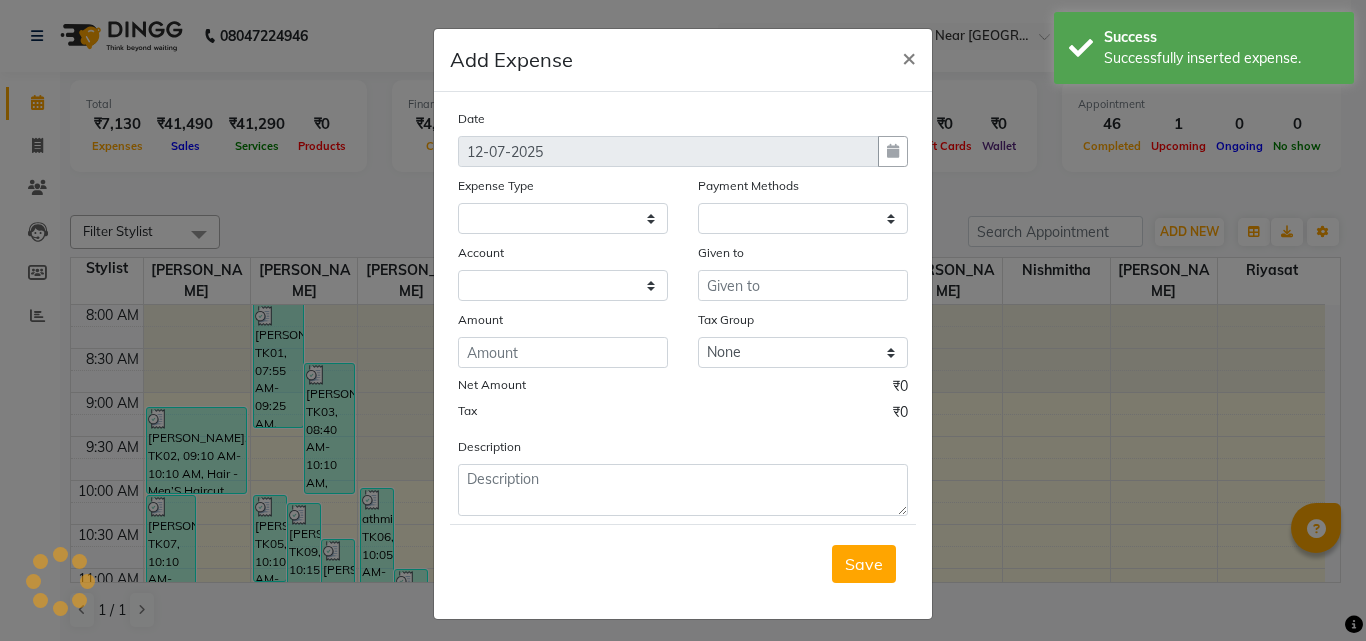 select on "1" 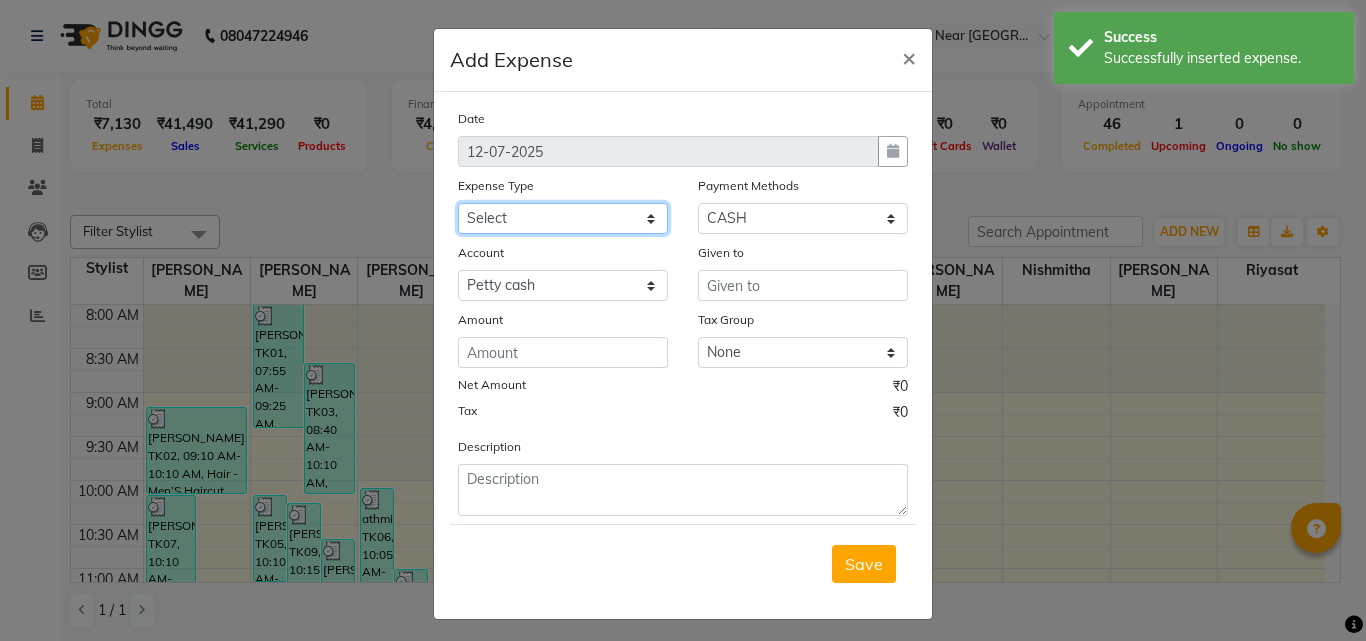 click on "Select [PERSON_NAME] [PERSON_NAME] [PERSON_NAME] Bank charges Cash transfer to bank Cash transfer to hub Client Snacks Clinical charges Govt fee House Exp Kaif Loan Repayment Maintenance Marketing Miscellaneous Nishmitha Other [PERSON_NAME] Pigmi [PERSON_NAME] Pigmi [PERSON_NAME] Pigmi VRS Previous month exp Product [PERSON_NAME] [PERSON_NAME] [PERSON_NAME] Maid Riyasat Salary Salon Equipment salon rent [PERSON_NAME] [PERSON_NAME] [PERSON_NAME] Staff Room Rent Staff Snacks Staff Tip [PERSON_NAME] Tax Utilities" 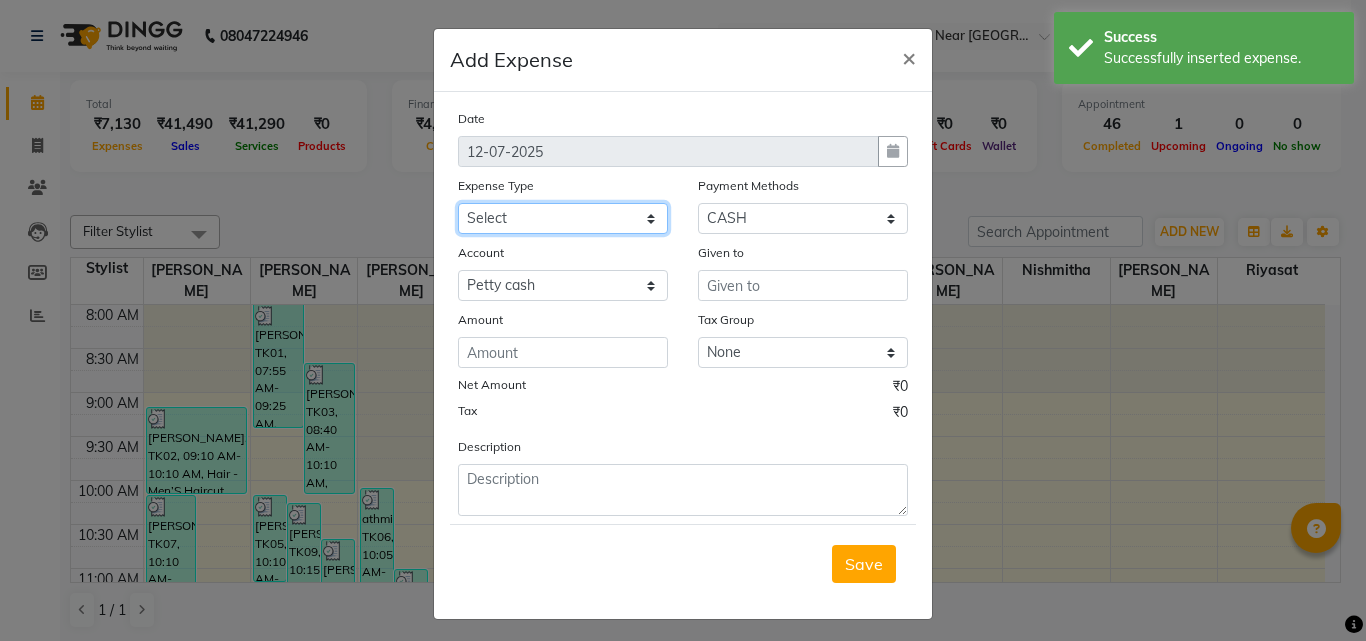 select on "5587" 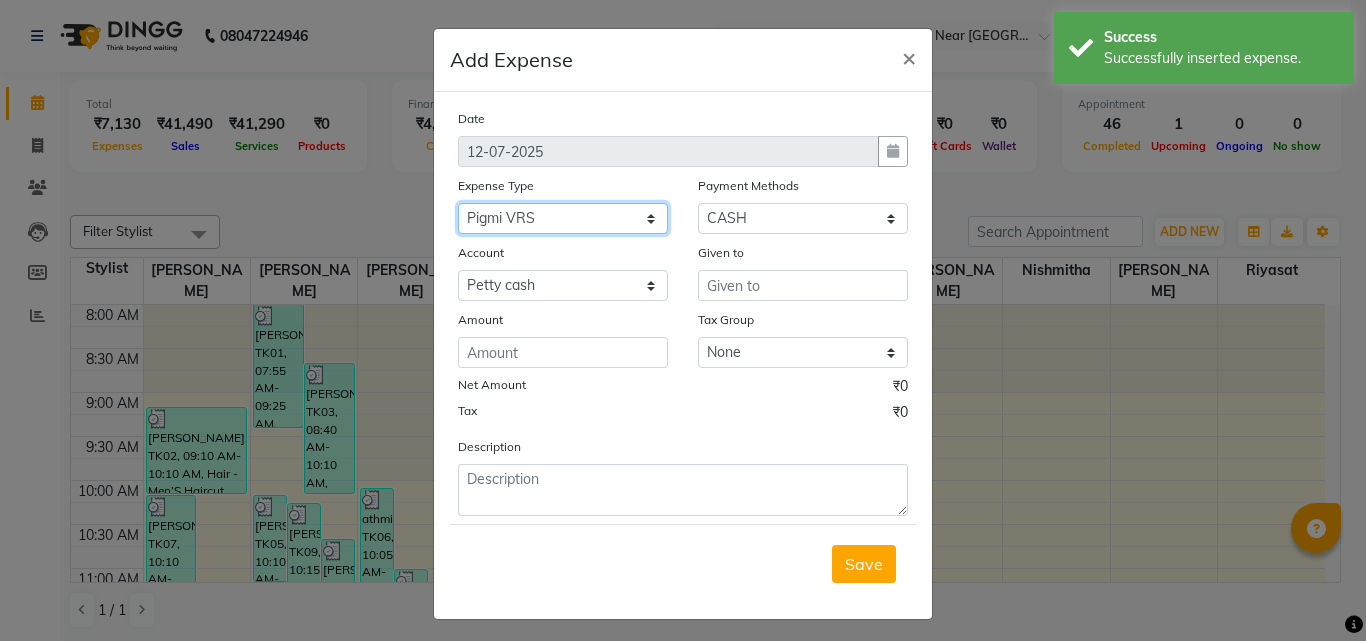 click on "Select [PERSON_NAME] [PERSON_NAME] [PERSON_NAME] Bank charges Cash transfer to bank Cash transfer to hub Client Snacks Clinical charges Govt fee House Exp Kaif Loan Repayment Maintenance Marketing Miscellaneous Nishmitha Other [PERSON_NAME] Pigmi [PERSON_NAME] Pigmi [PERSON_NAME] Pigmi VRS Previous month exp Product [PERSON_NAME] [PERSON_NAME] [PERSON_NAME] Maid Riyasat Salary Salon Equipment salon rent [PERSON_NAME] [PERSON_NAME] [PERSON_NAME] Staff Room Rent Staff Snacks Staff Tip [PERSON_NAME] Tax Utilities" 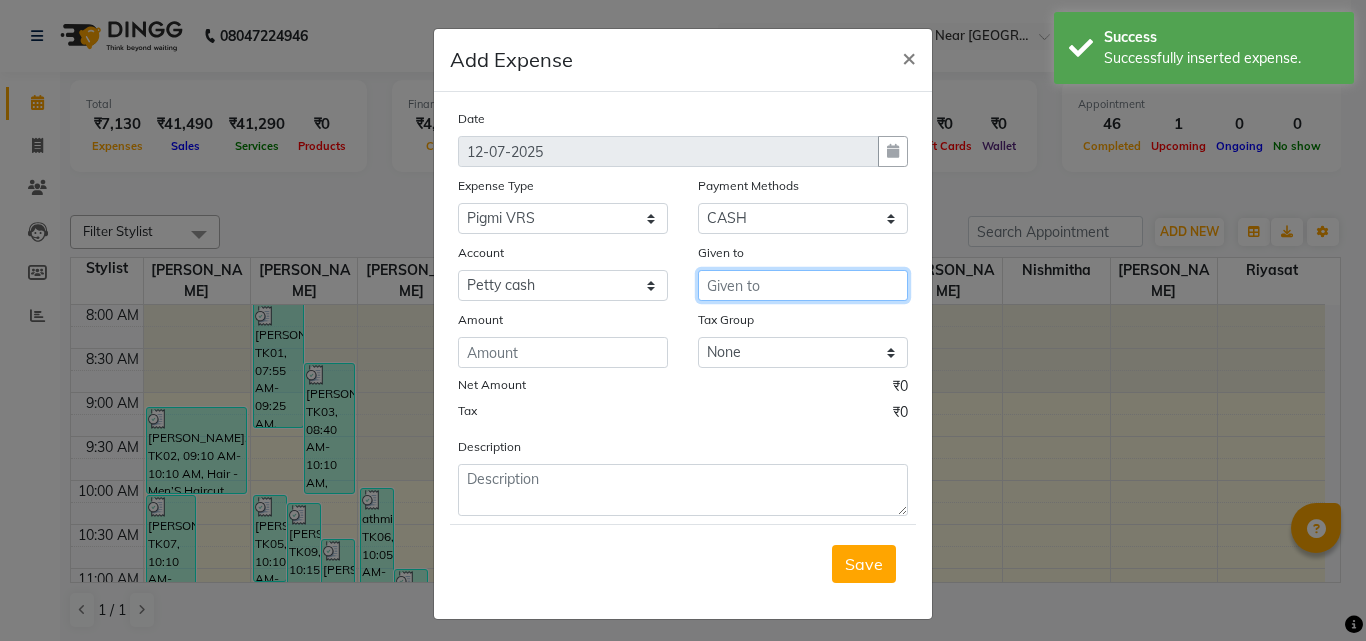drag, startPoint x: 796, startPoint y: 290, endPoint x: 784, endPoint y: 301, distance: 16.27882 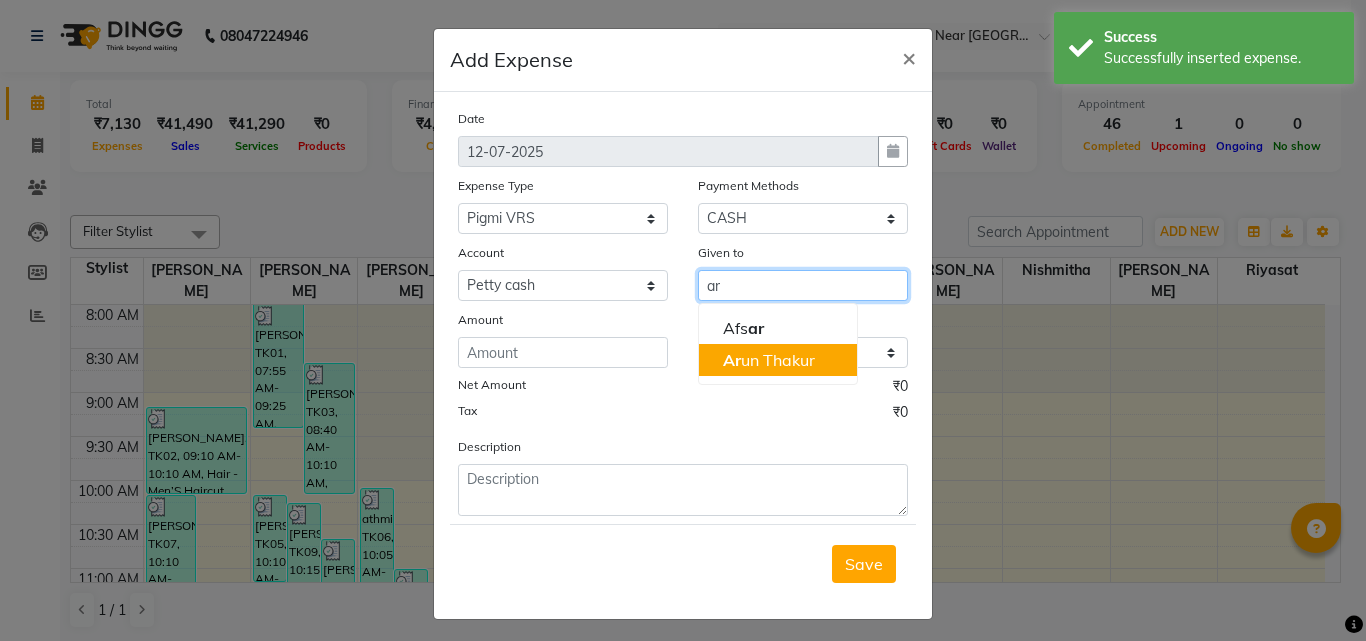 click on "Ar un Thakur" at bounding box center (769, 360) 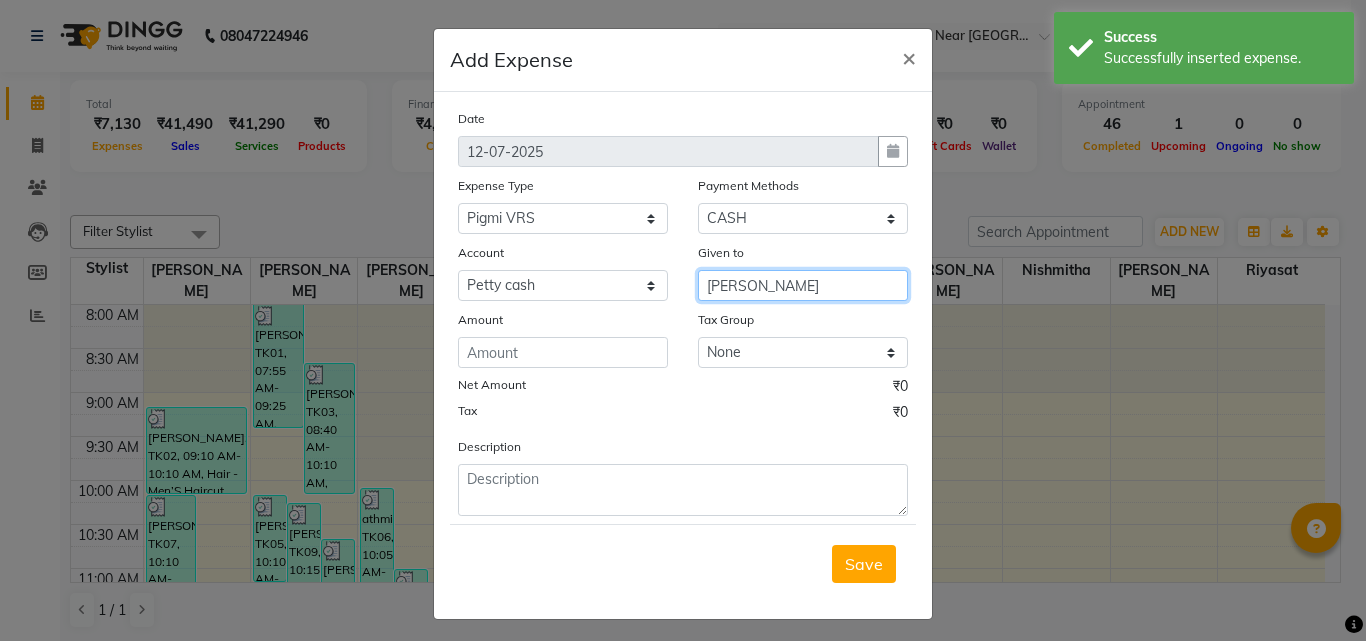 type on "[PERSON_NAME]" 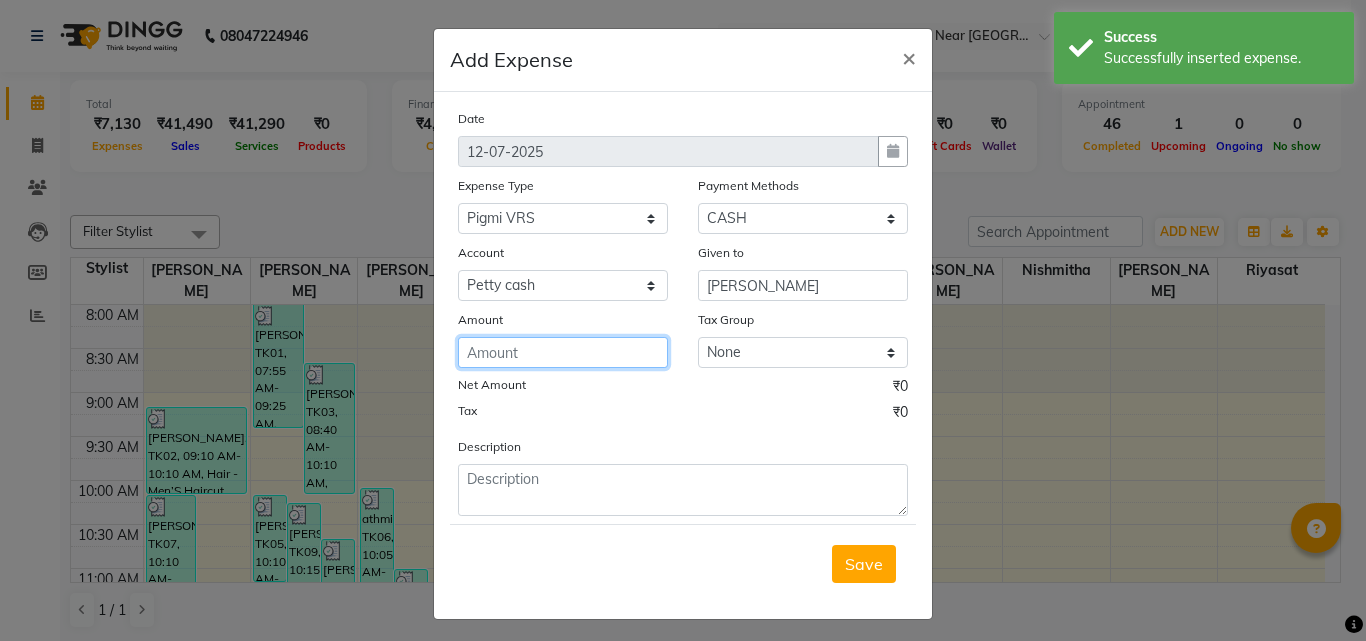 click 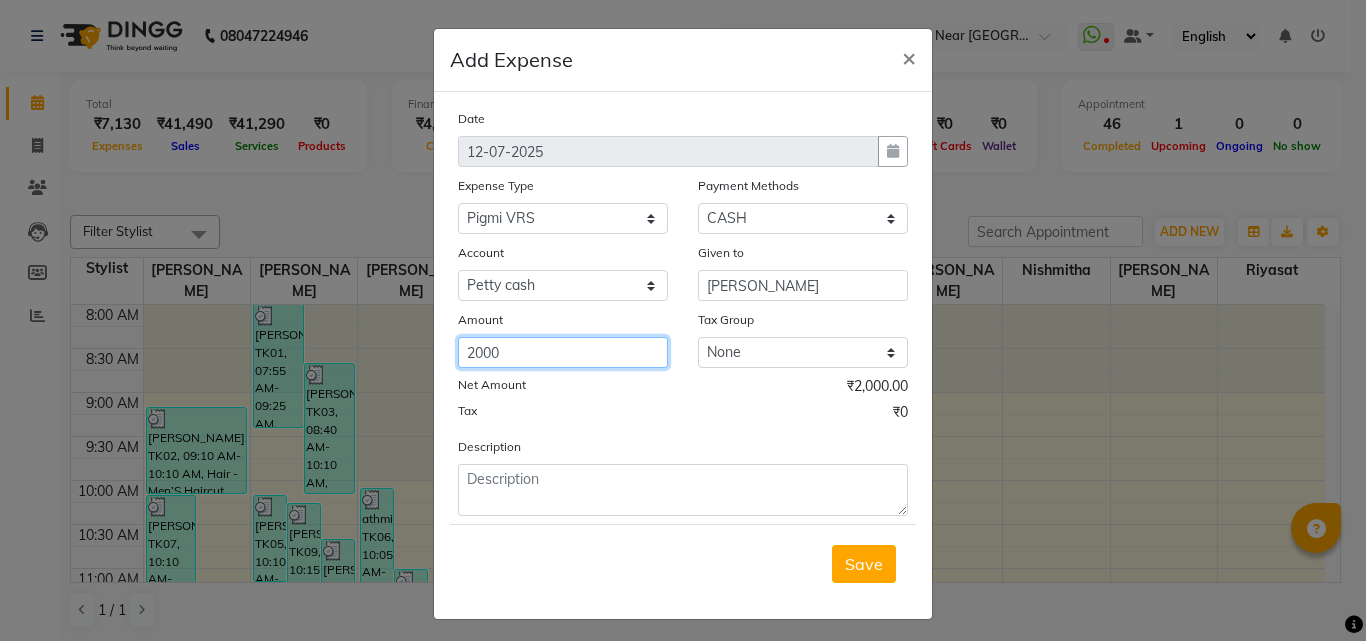 type on "2000" 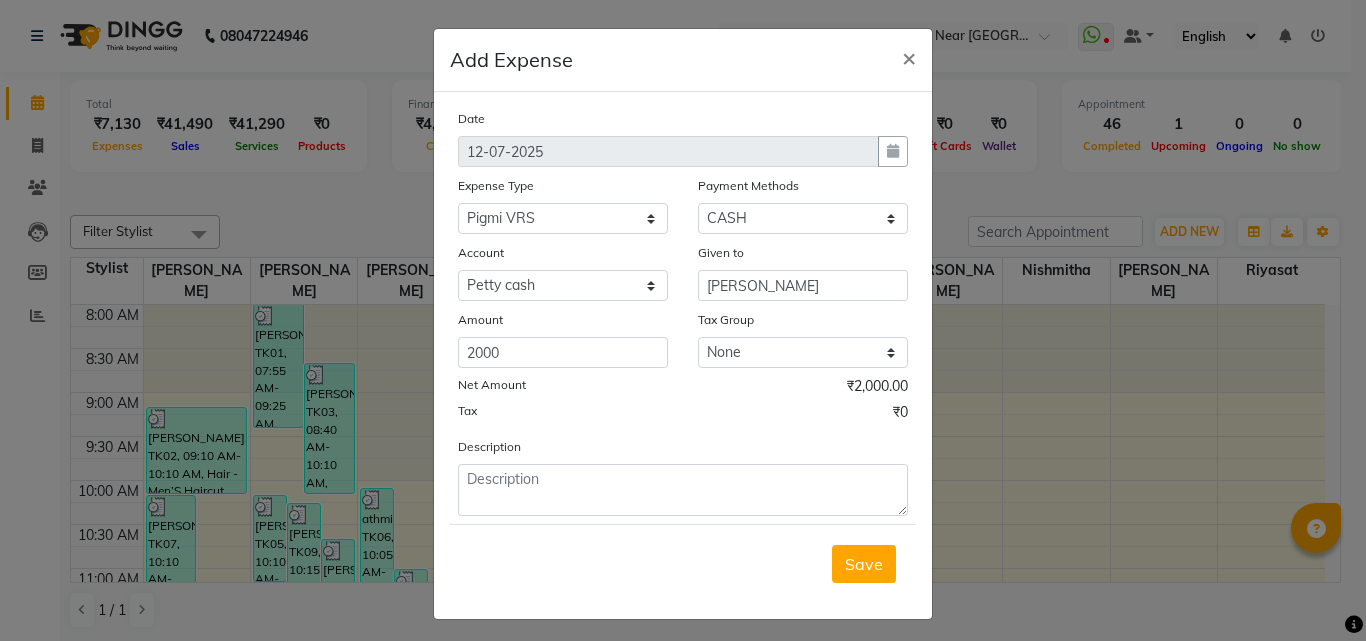 click on "Tax ₹0" 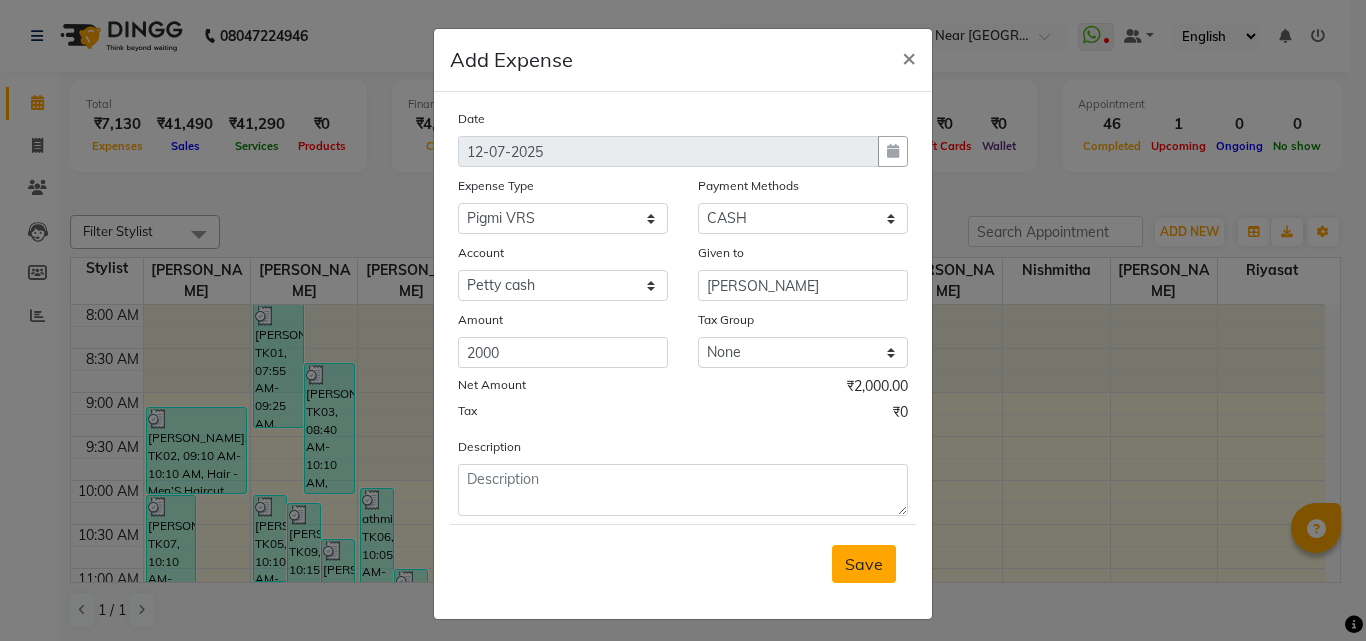 click on "Save" at bounding box center [864, 564] 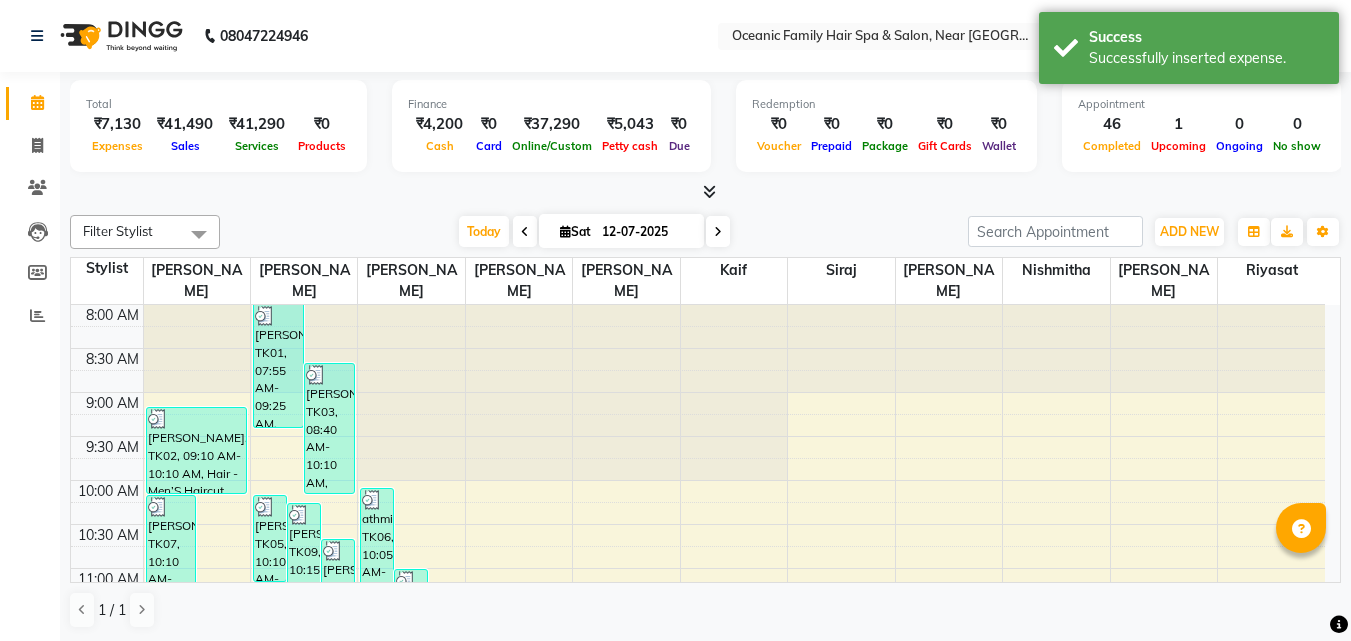 click on "08047224946 Select Location × Oceanic Family Hair Spa & Salon, Near [GEOGRAPHIC_DATA]  WhatsApp Status  ✕ Status:  Disconnected Most Recent Message: [DATE]     09:21 PM Recent Service Activity: [DATE]     08:52 AM  08047224946 Whatsapp Settings Default Panel My Panel English ENGLISH Español العربية मराठी हिंदी ગુજરાતી தமிழ் 中文 Notifications nothing to show" 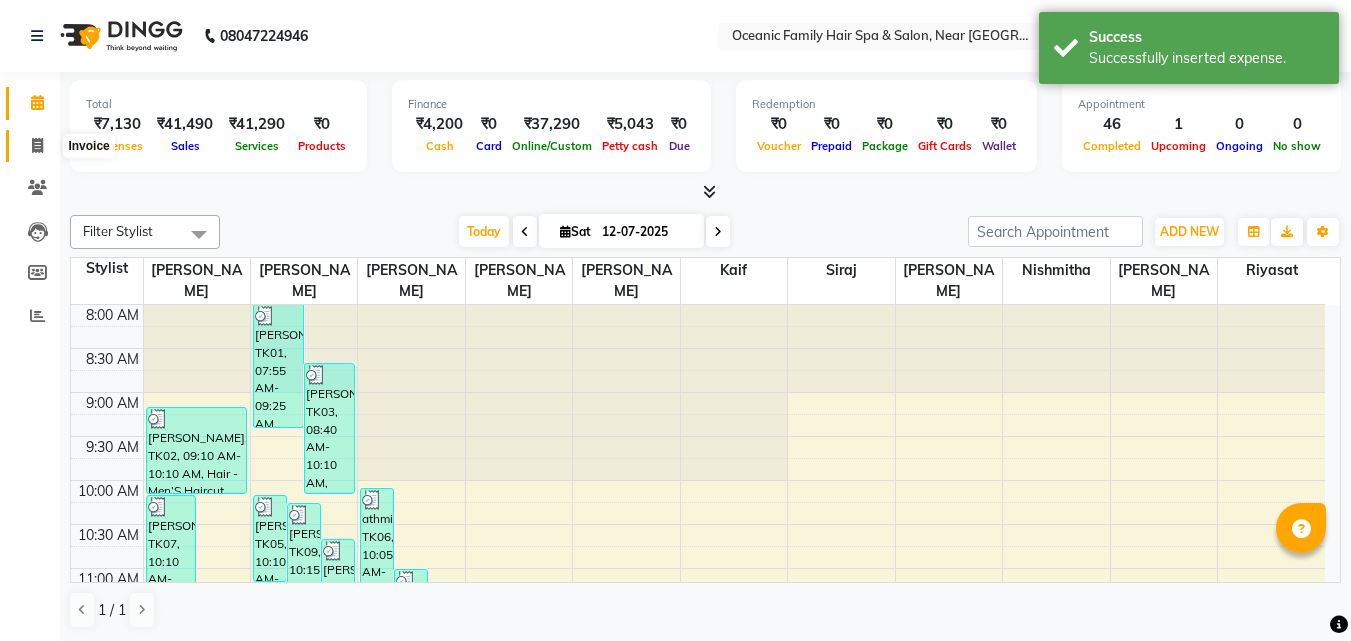 click 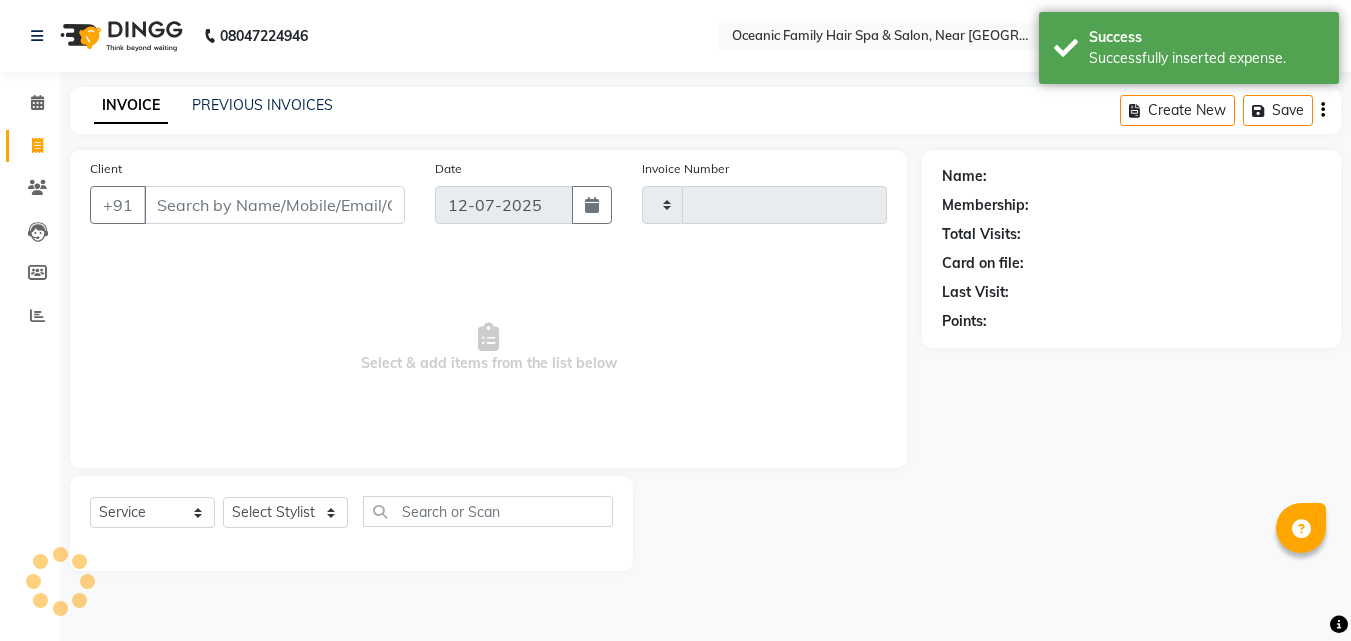 type on "2139" 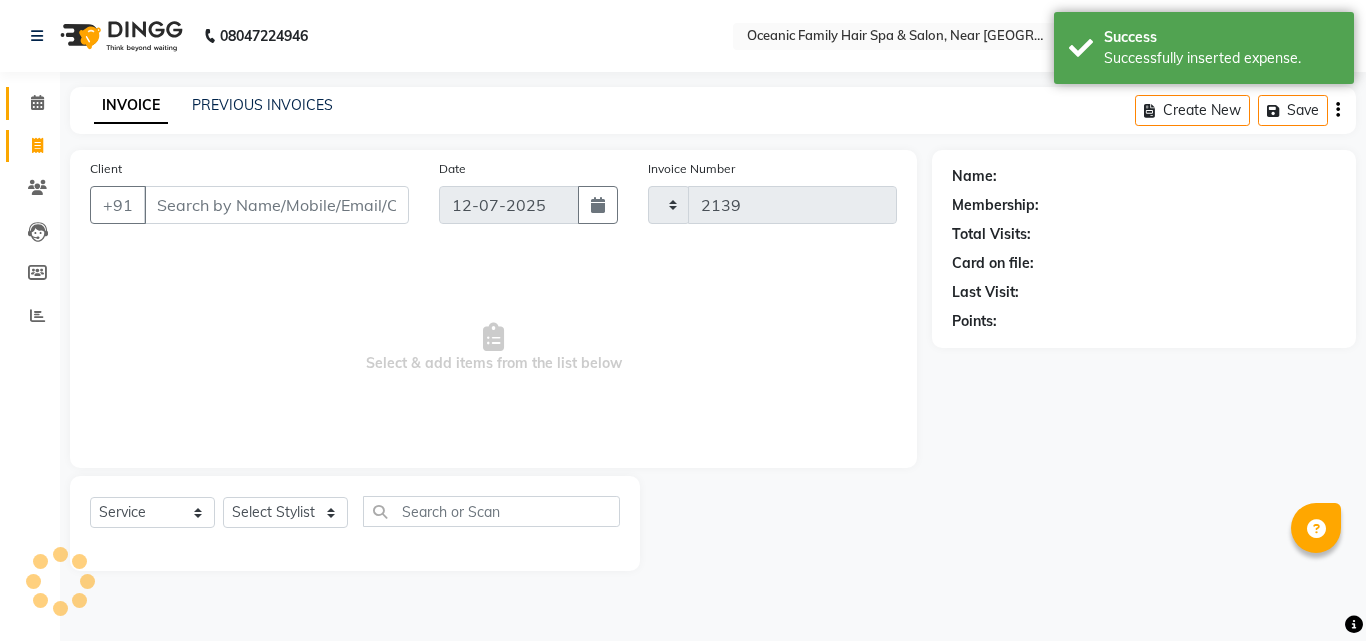 select on "4366" 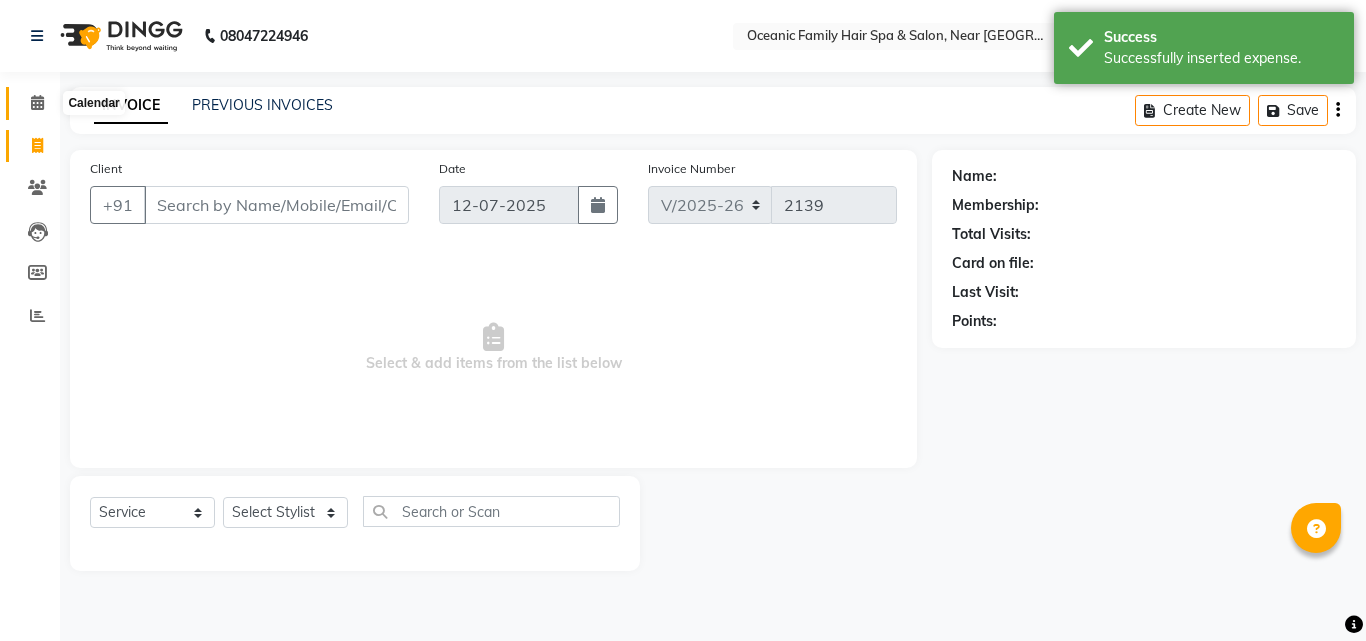 click 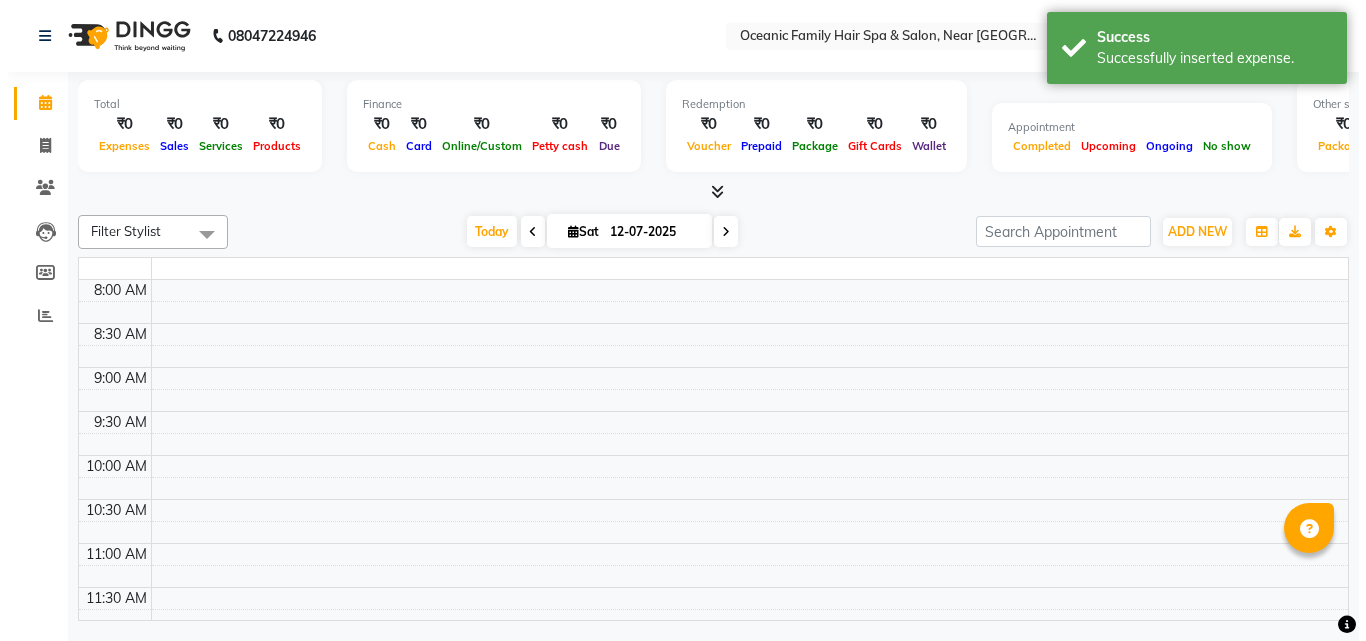 scroll, scrollTop: 0, scrollLeft: 0, axis: both 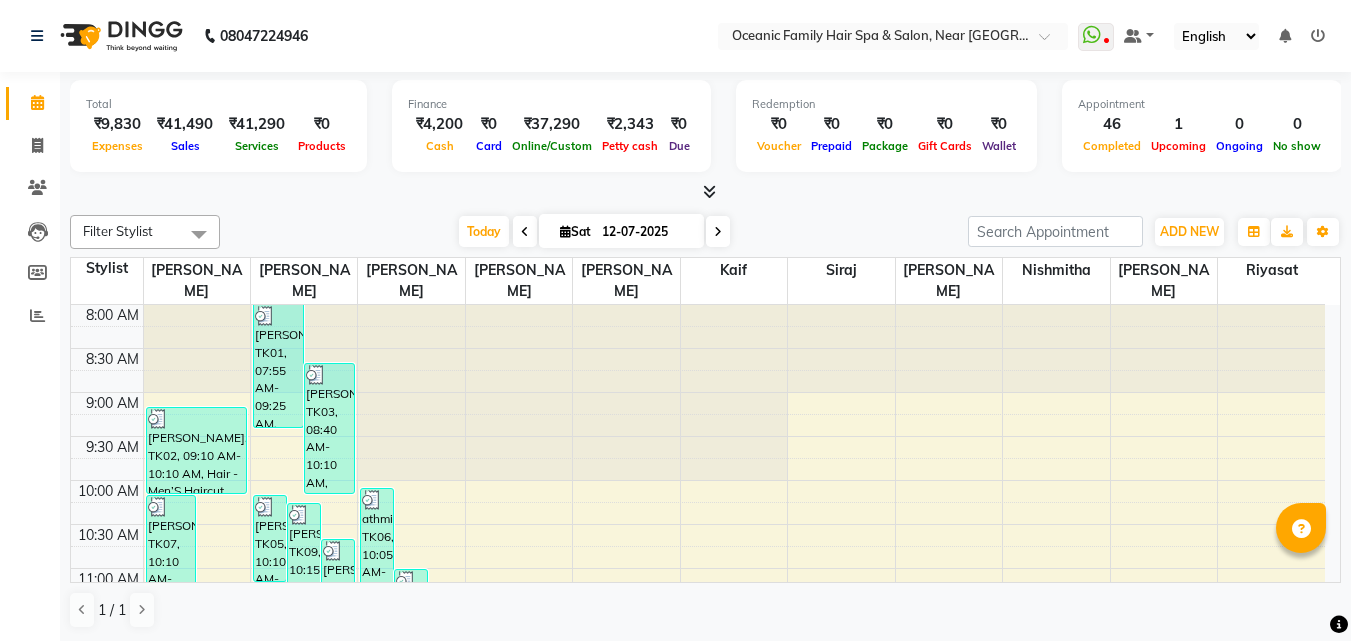 click on "08047224946 Select Location × Oceanic Family Hair Spa & Salon, Near [GEOGRAPHIC_DATA]  WhatsApp Status  ✕ Status:  Disconnected Most Recent Message: [DATE]     09:21 PM Recent Service Activity: [DATE]     08:52 AM  08047224946 Whatsapp Settings Default Panel My Panel English ENGLISH Español العربية मराठी हिंदी ગુજરાતી தமிழ் 中文 Notifications nothing to show" 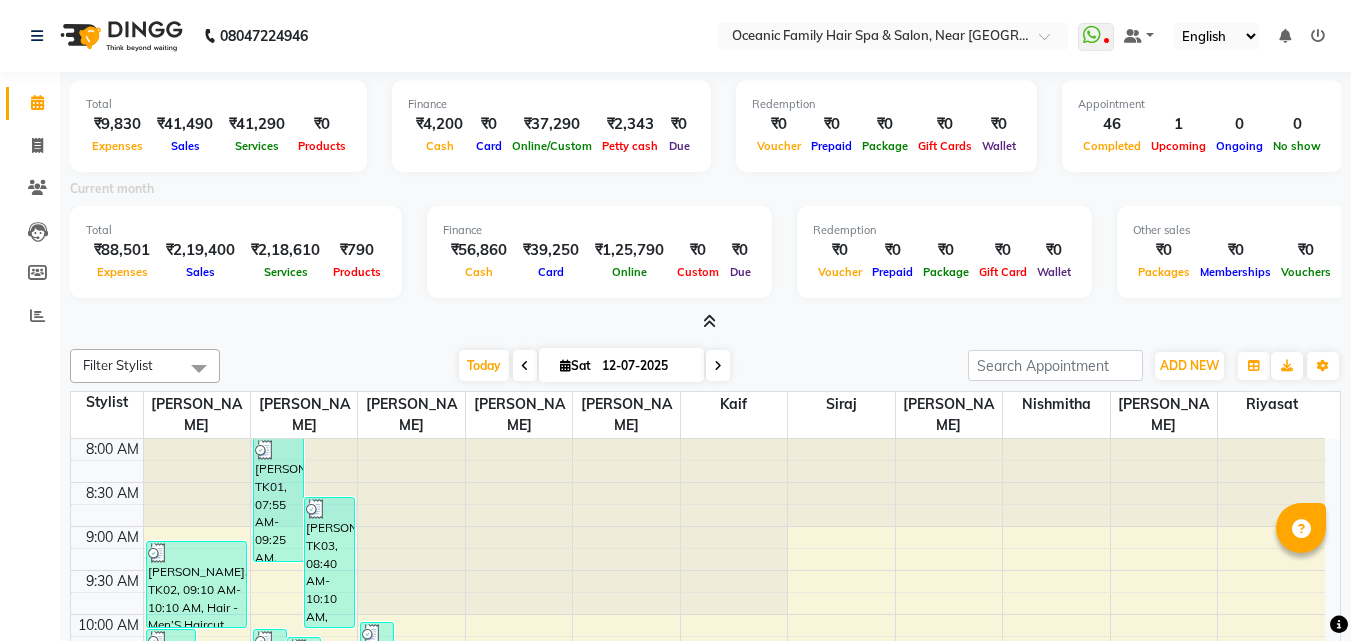 click on "08047224946 Select Location × Oceanic Family Hair Spa & Salon, Near [GEOGRAPHIC_DATA]  WhatsApp Status  ✕ Status:  Disconnected Most Recent Message: [DATE]     09:21 PM Recent Service Activity: [DATE]     08:52 AM  08047224946 Whatsapp Settings Default Panel My Panel English ENGLISH Español العربية मराठी हिंदी ગુજરાતી தமிழ் 中文 Notifications nothing to show" 